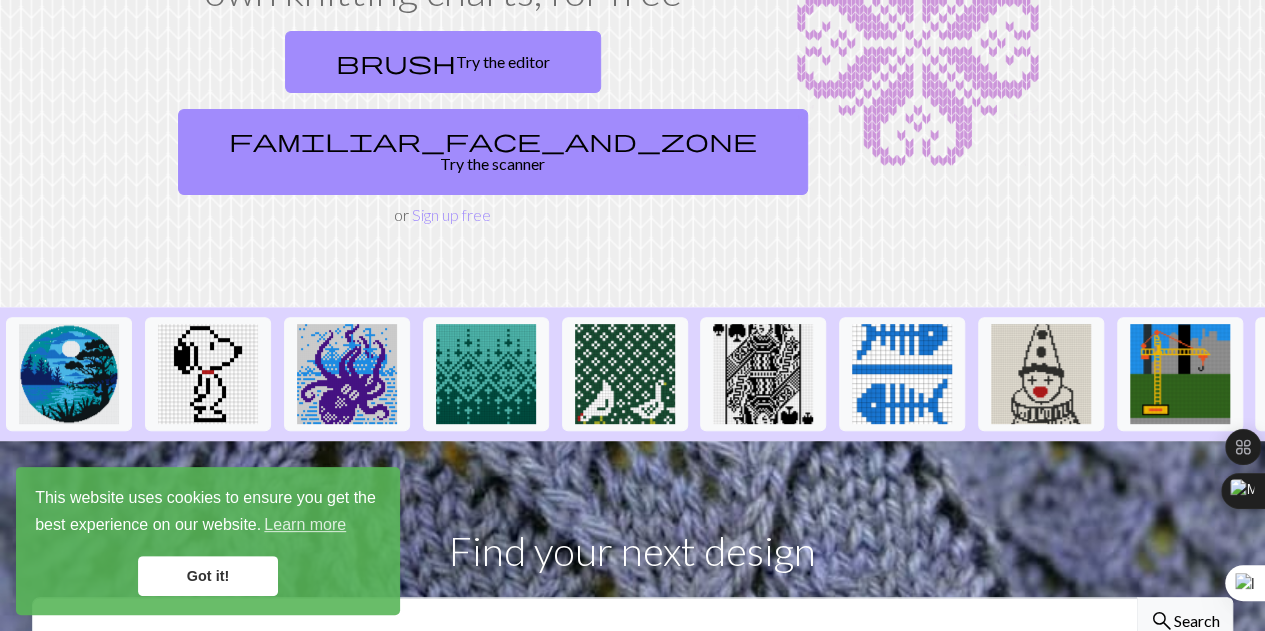 scroll, scrollTop: 0, scrollLeft: 0, axis: both 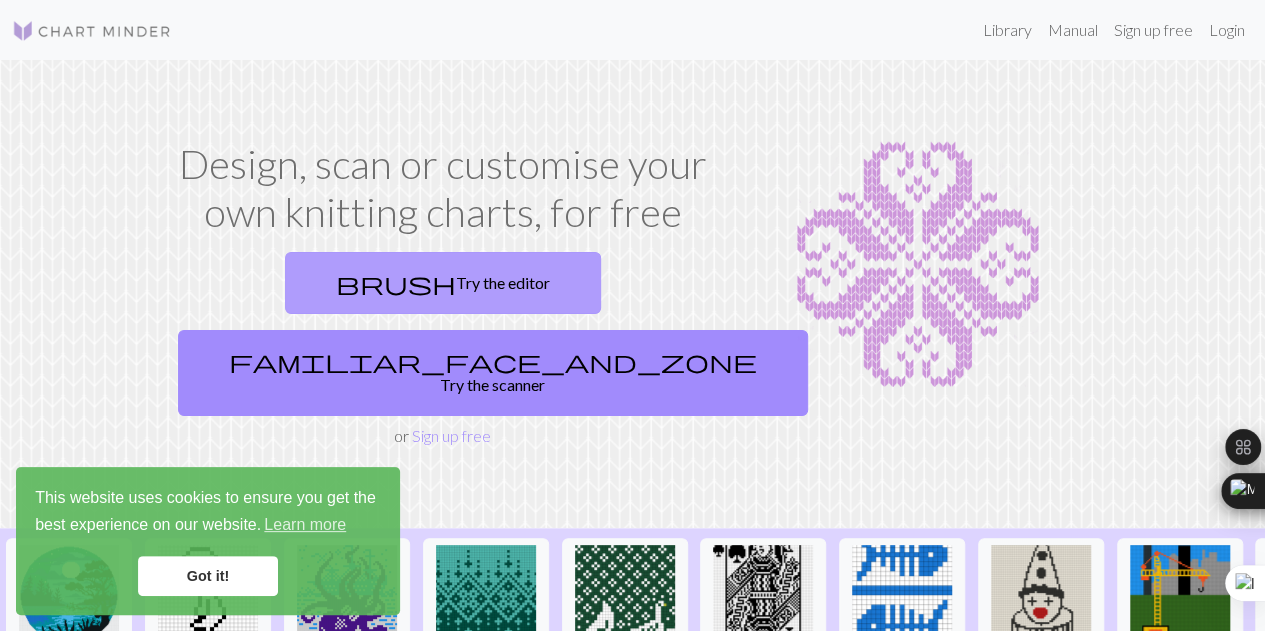 click on "brush" at bounding box center [396, 283] 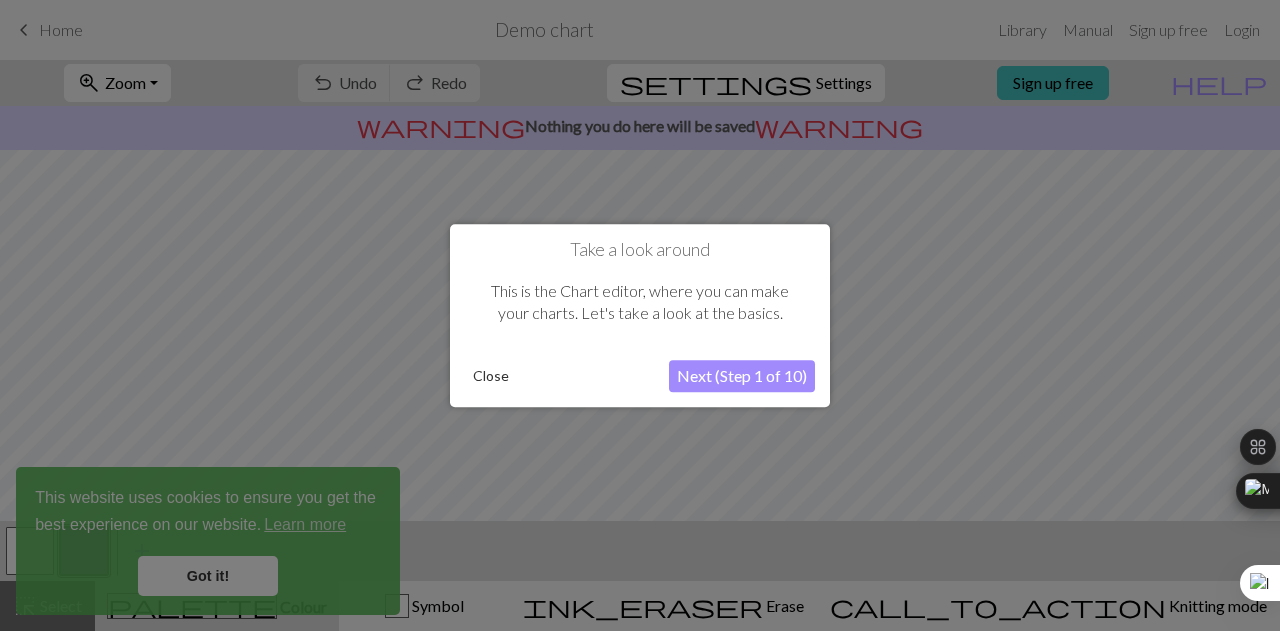 click on "Next (Step 1 of 10)" at bounding box center [742, 376] 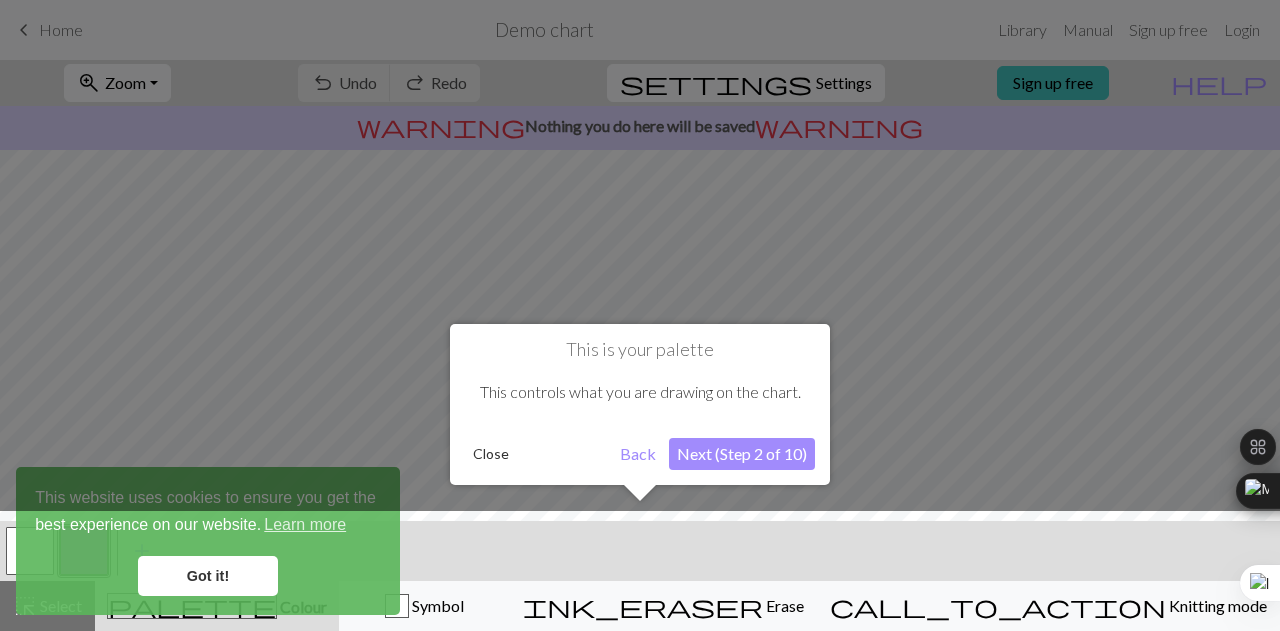 click on "Next (Step 2 of 10)" at bounding box center (742, 454) 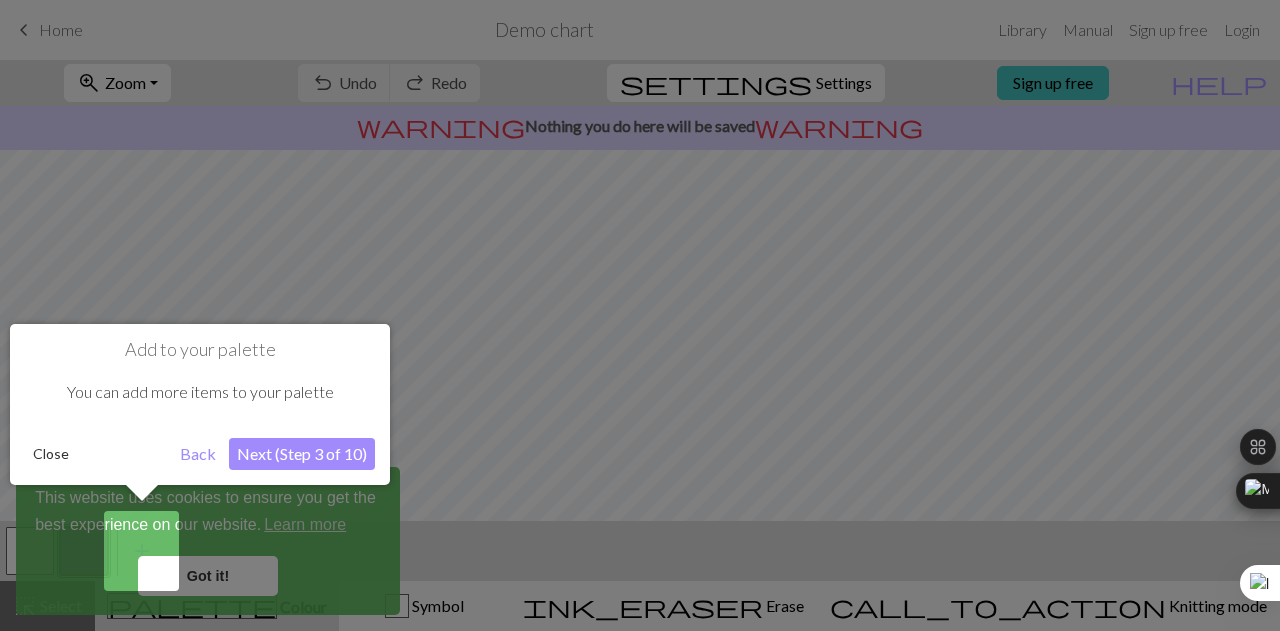 click on "Next (Step 3 of 10)" at bounding box center [302, 454] 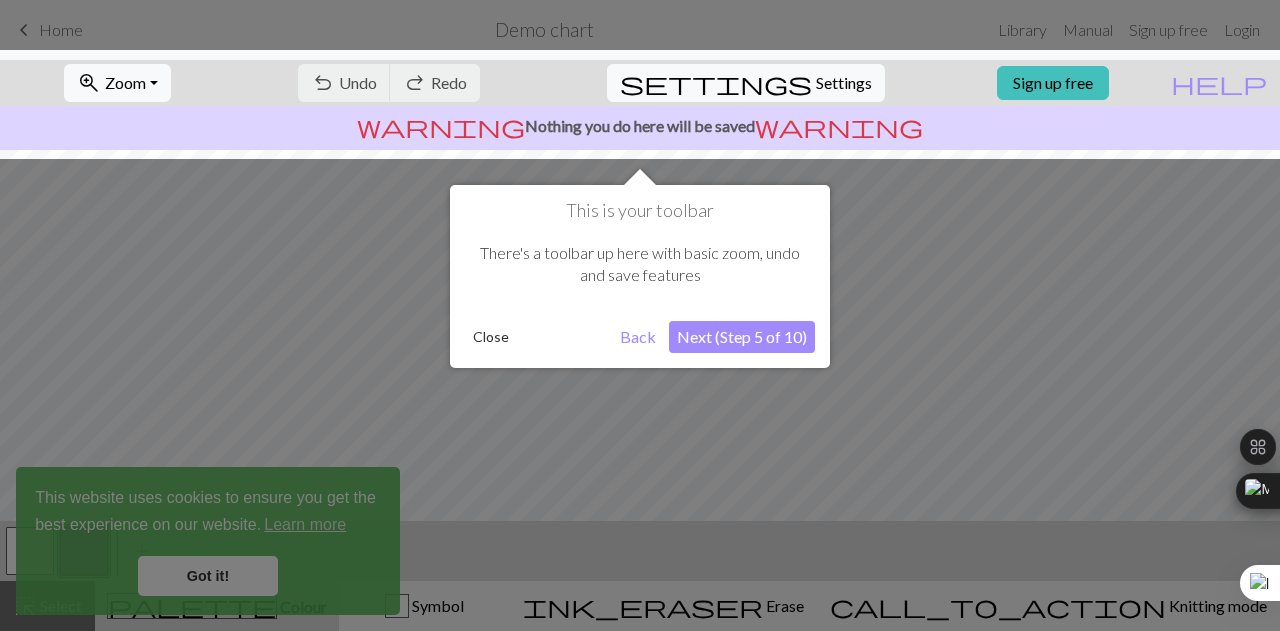 click on "Next (Step 5 of 10)" at bounding box center (742, 337) 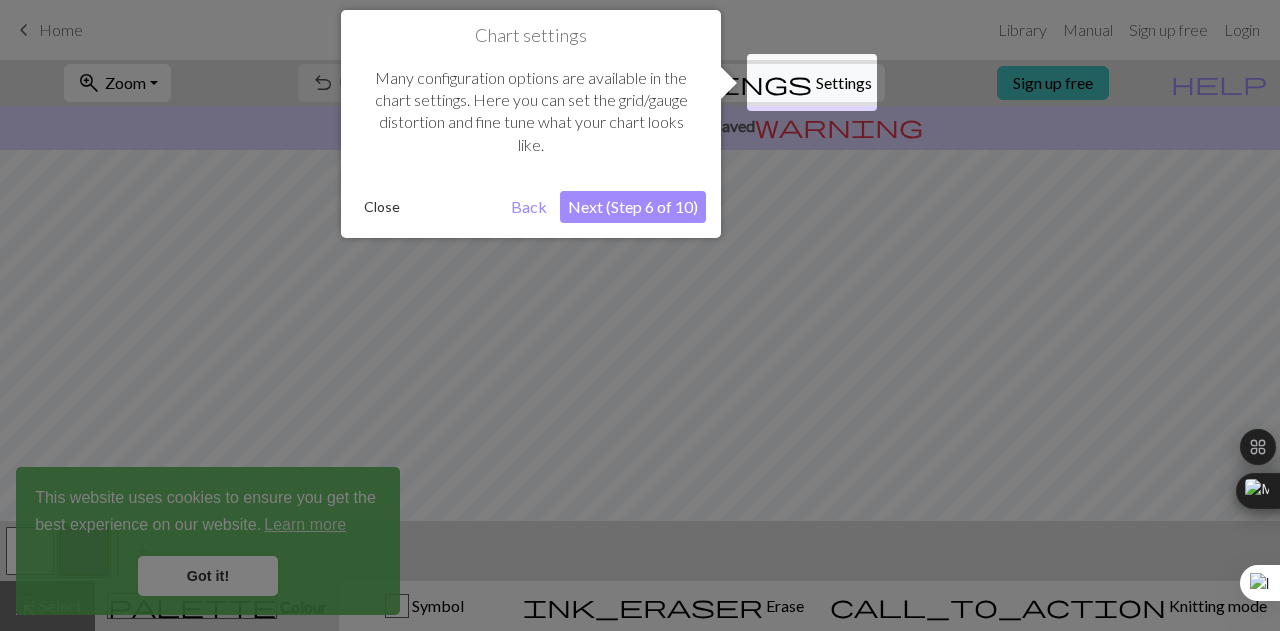 click on "Next (Step 6 of 10)" at bounding box center (633, 207) 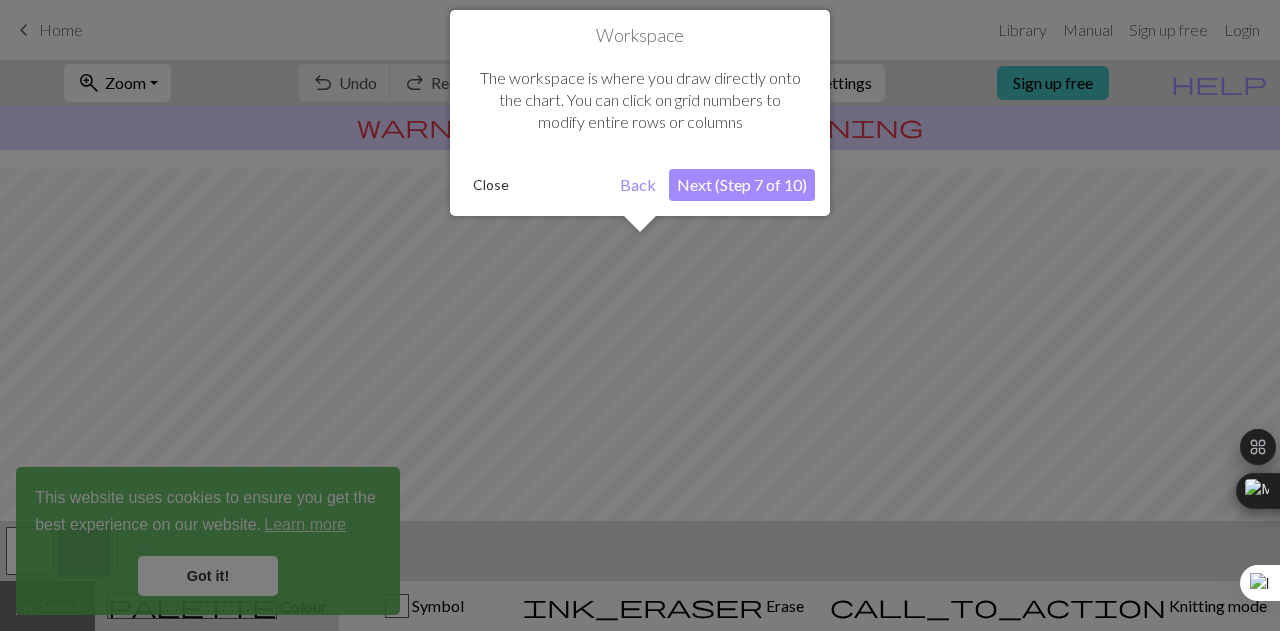 scroll, scrollTop: 119, scrollLeft: 0, axis: vertical 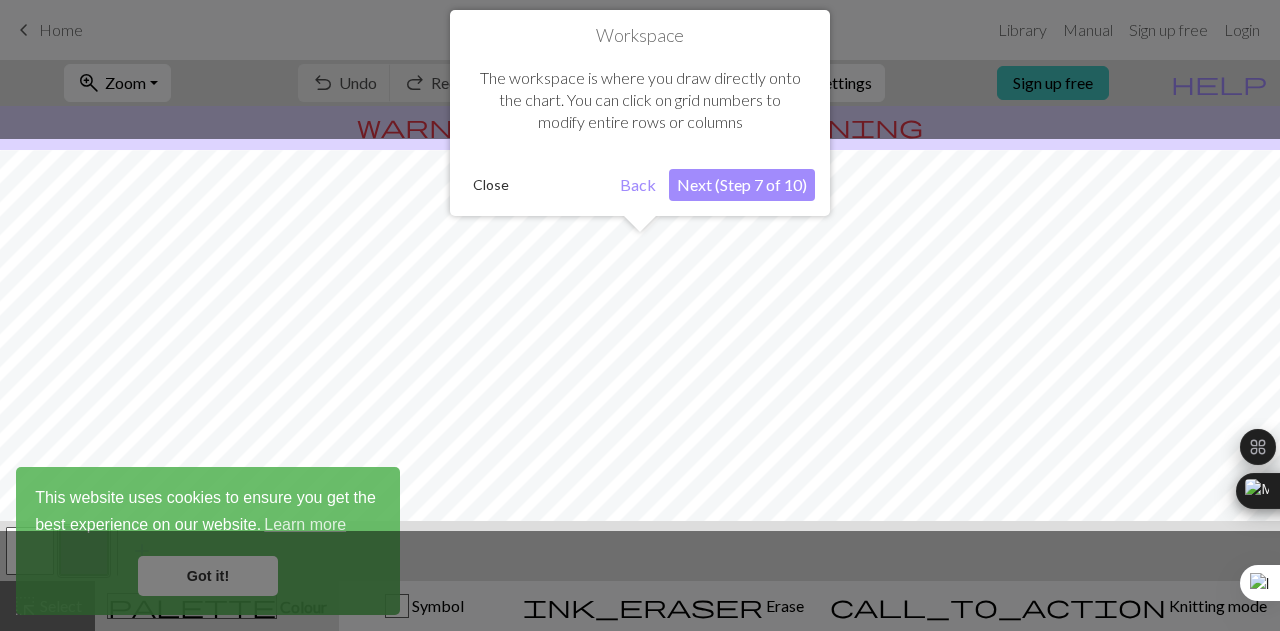 click on "Next (Step 7 of 10)" at bounding box center [742, 185] 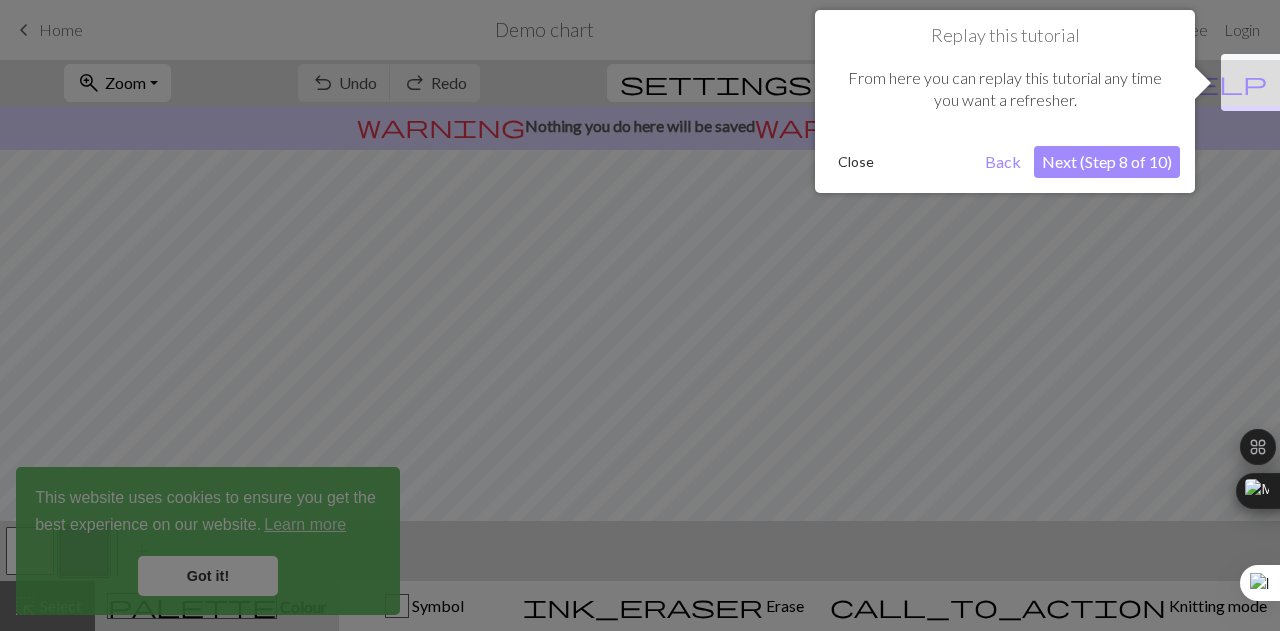 click on "Next (Step 8 of 10)" at bounding box center (1107, 162) 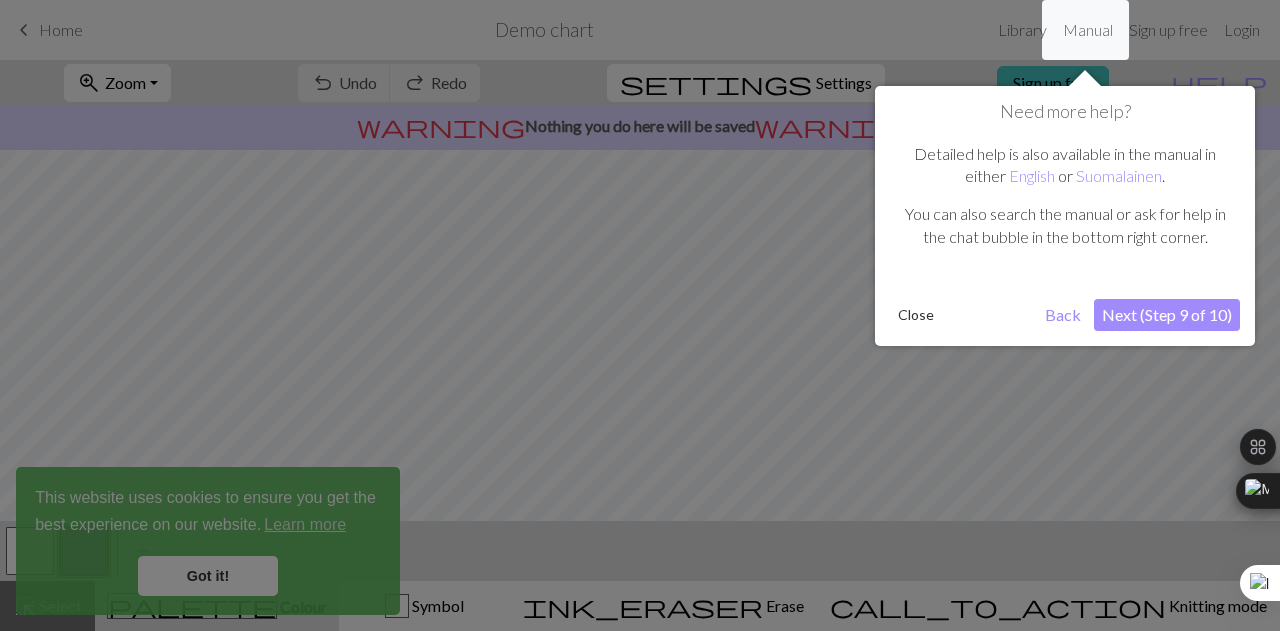 click on "Next (Step 9 of 10)" at bounding box center (1167, 315) 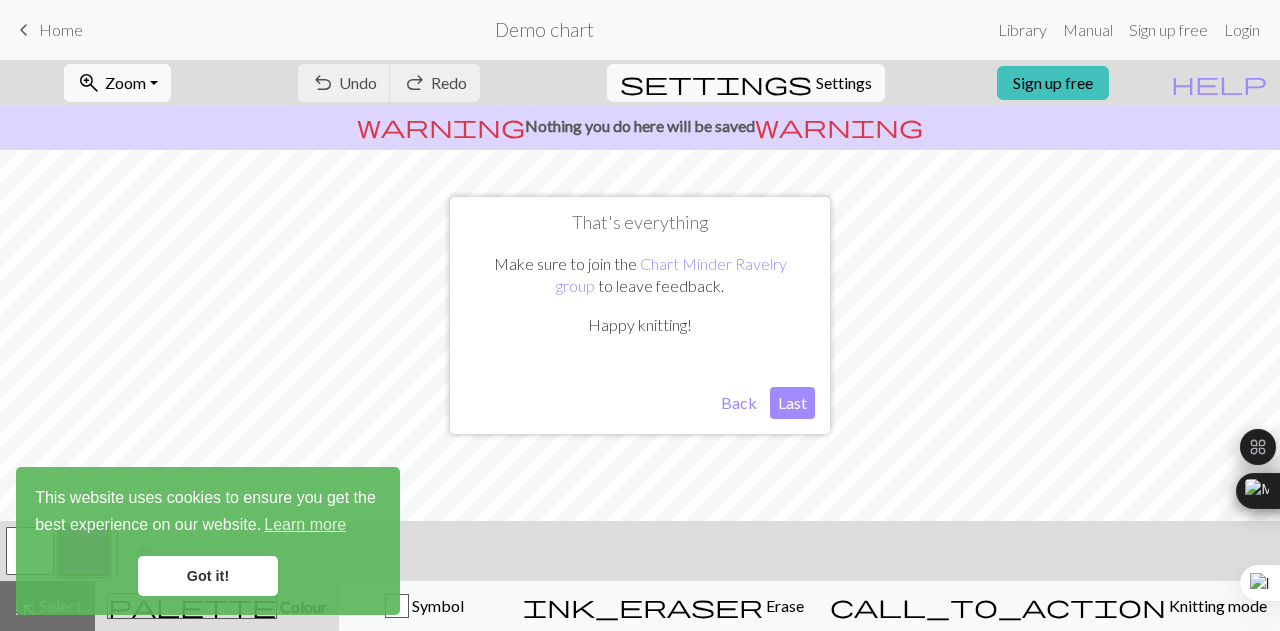 click on "Last" at bounding box center [792, 403] 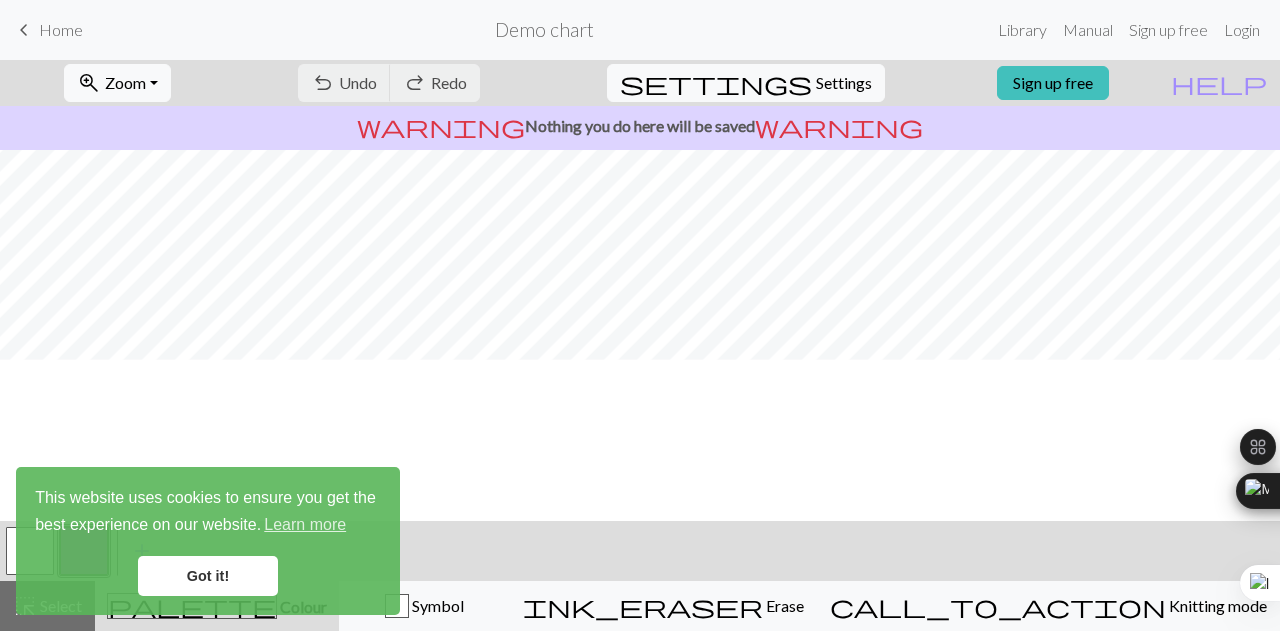 scroll, scrollTop: 0, scrollLeft: 0, axis: both 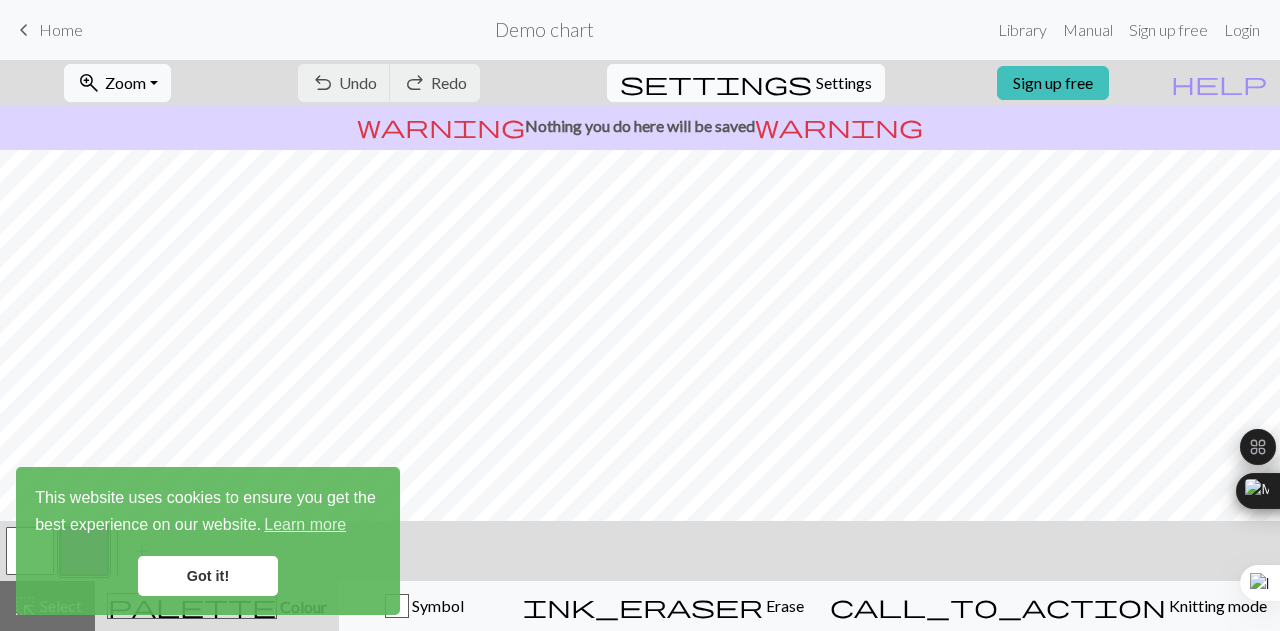 click on "Settings" at bounding box center [844, 83] 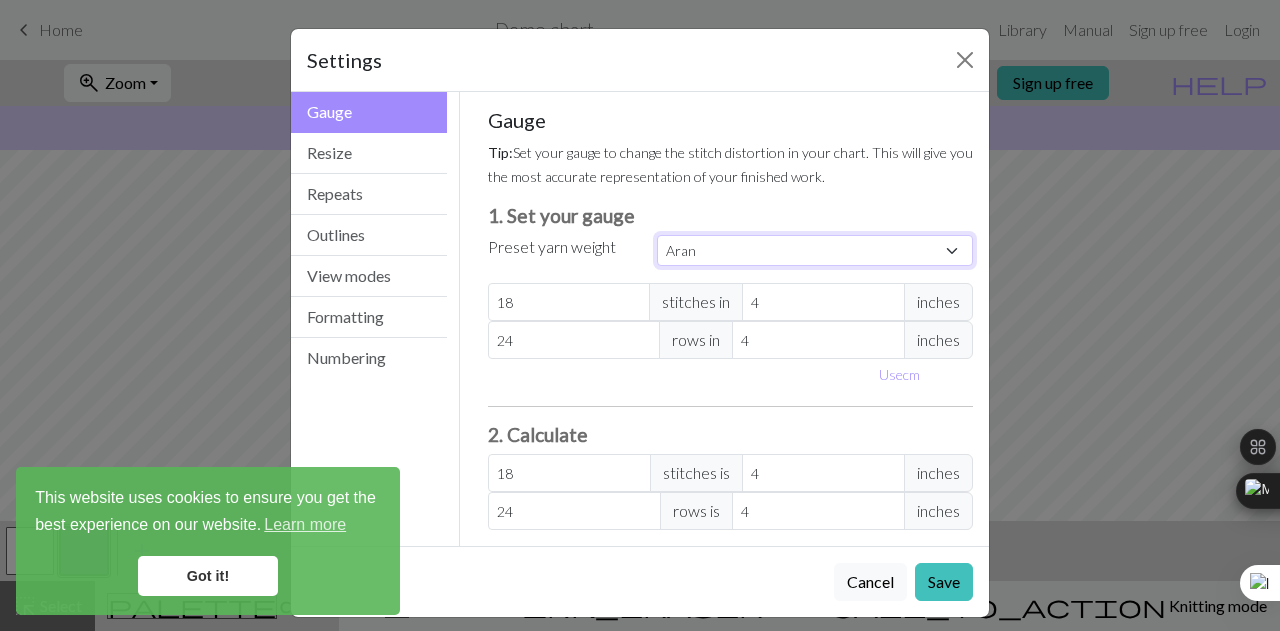click on "Custom Square Lace Light Fingering Fingering Sport Double knit Worsted Aran Bulky Super Bulky" at bounding box center (815, 250) 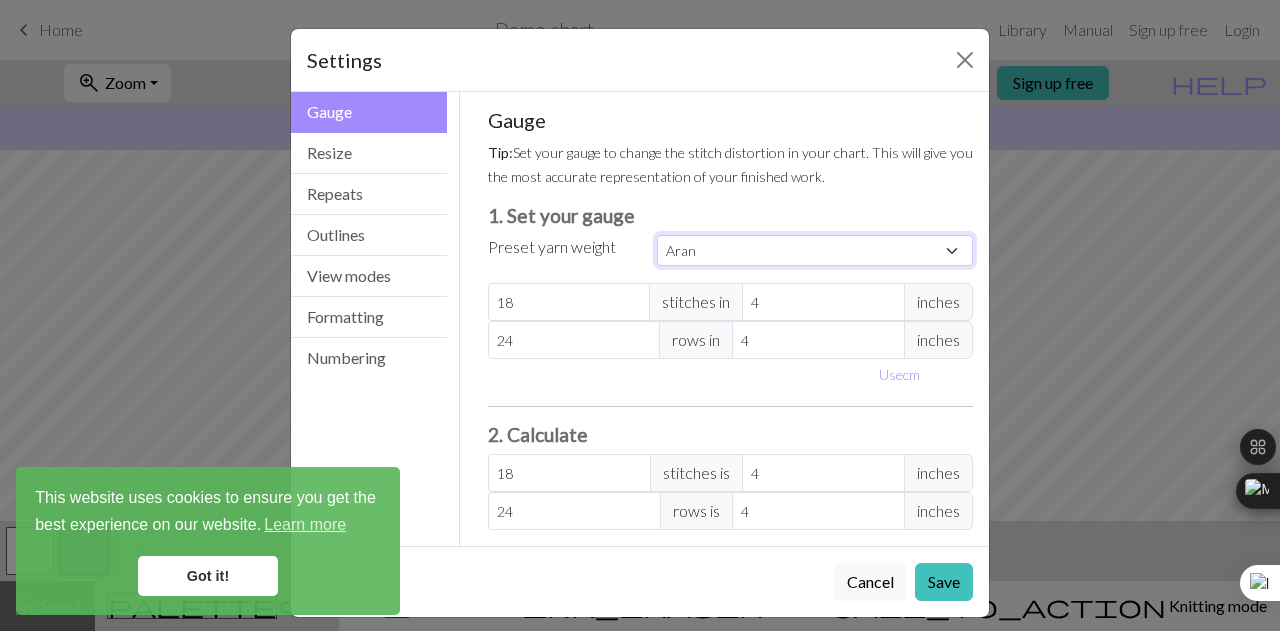 select on "custom" 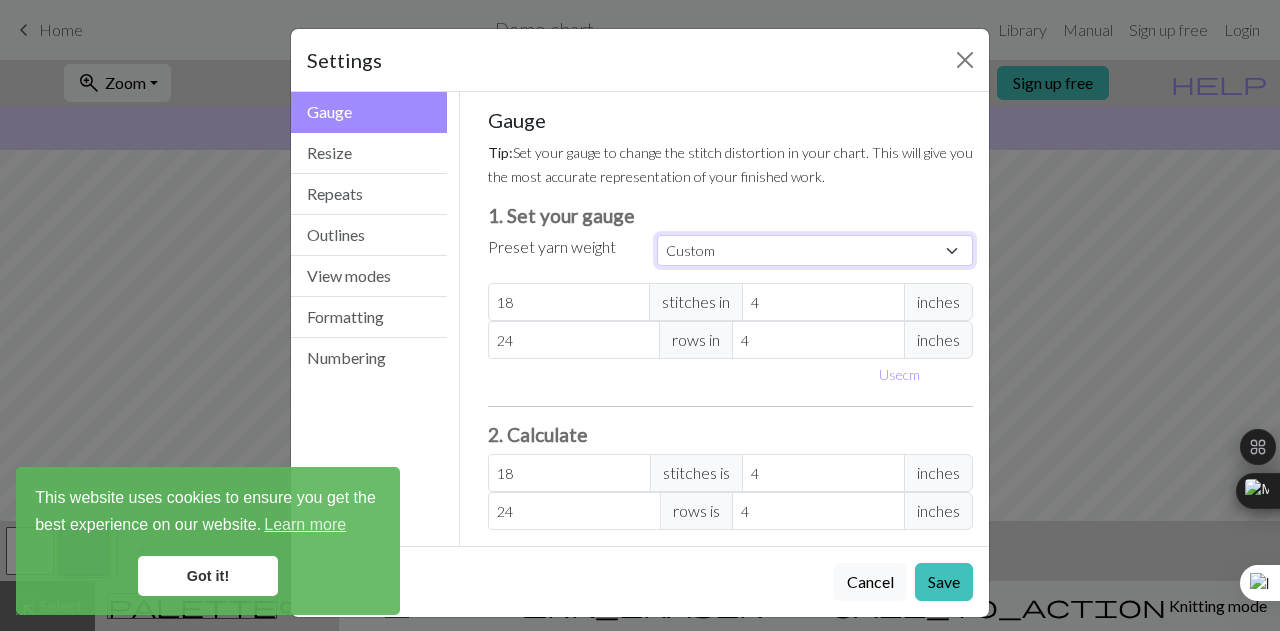 click on "Custom Square Lace Light Fingering Fingering Sport Double knit Worsted Aran Bulky Super Bulky" at bounding box center [815, 250] 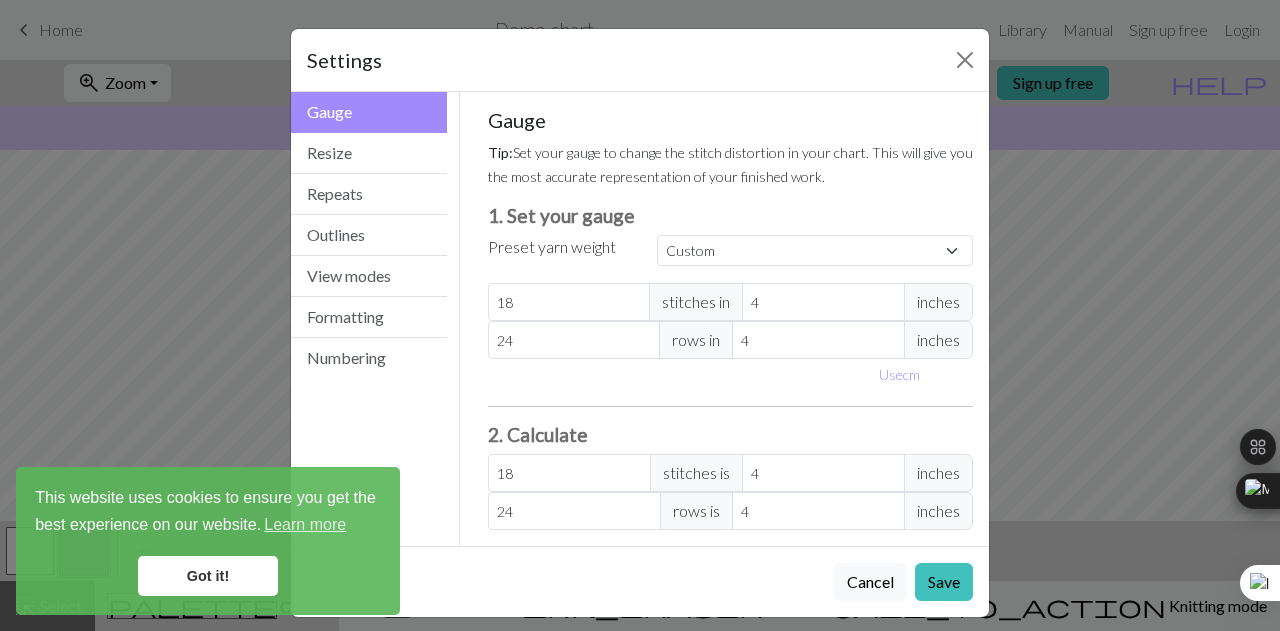 click on "1. Set your gauge" at bounding box center [731, 215] 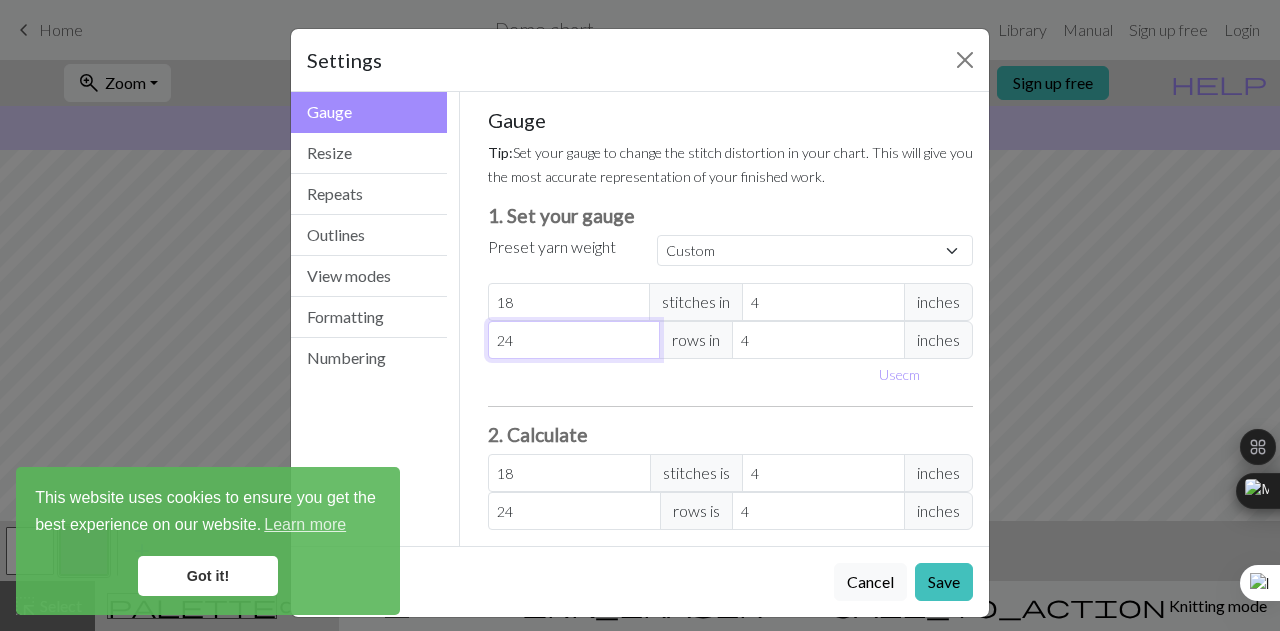 click on "24" at bounding box center [574, 340] 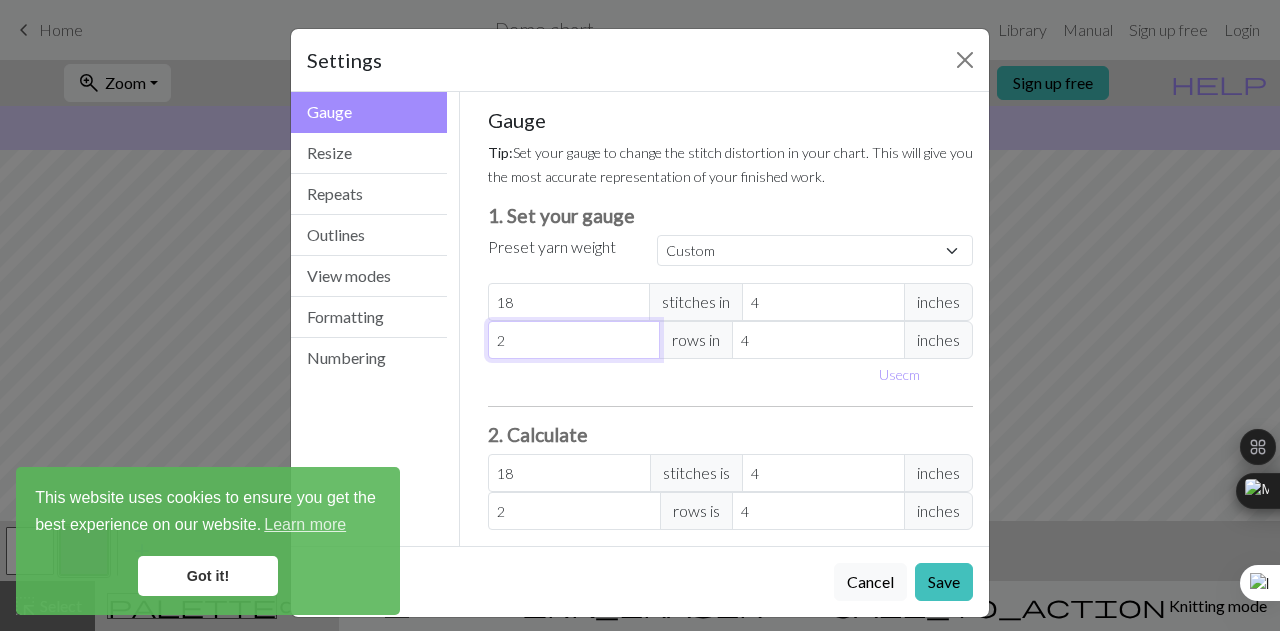 type 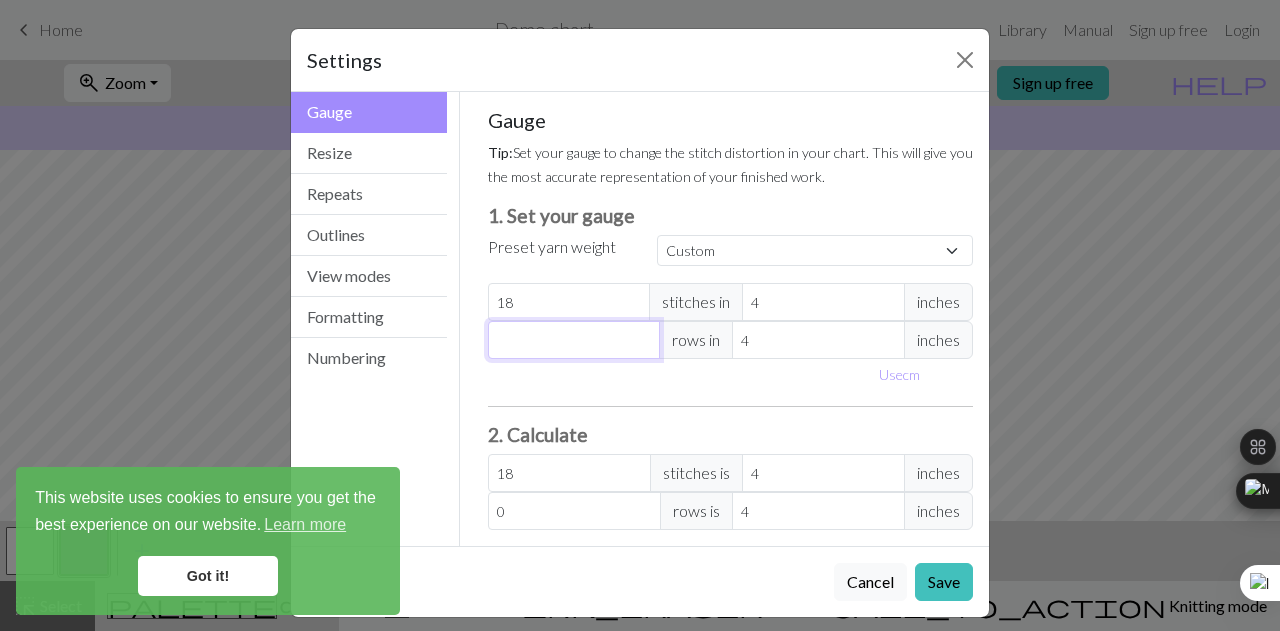 type 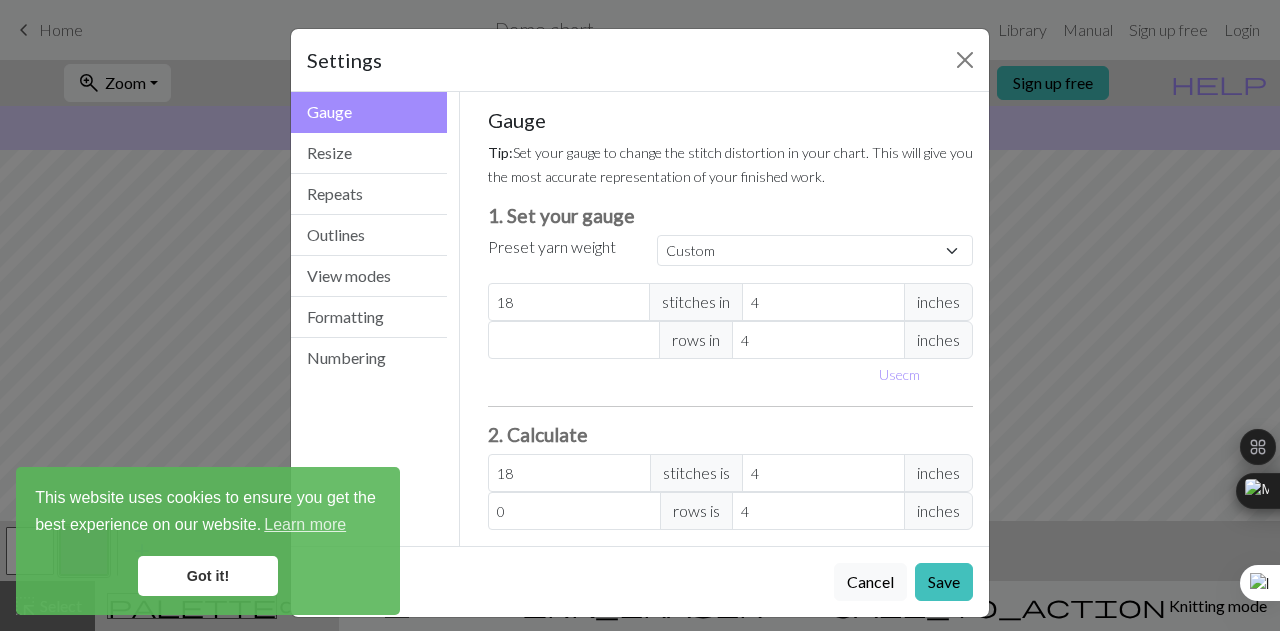 click on "inches" at bounding box center [938, 340] 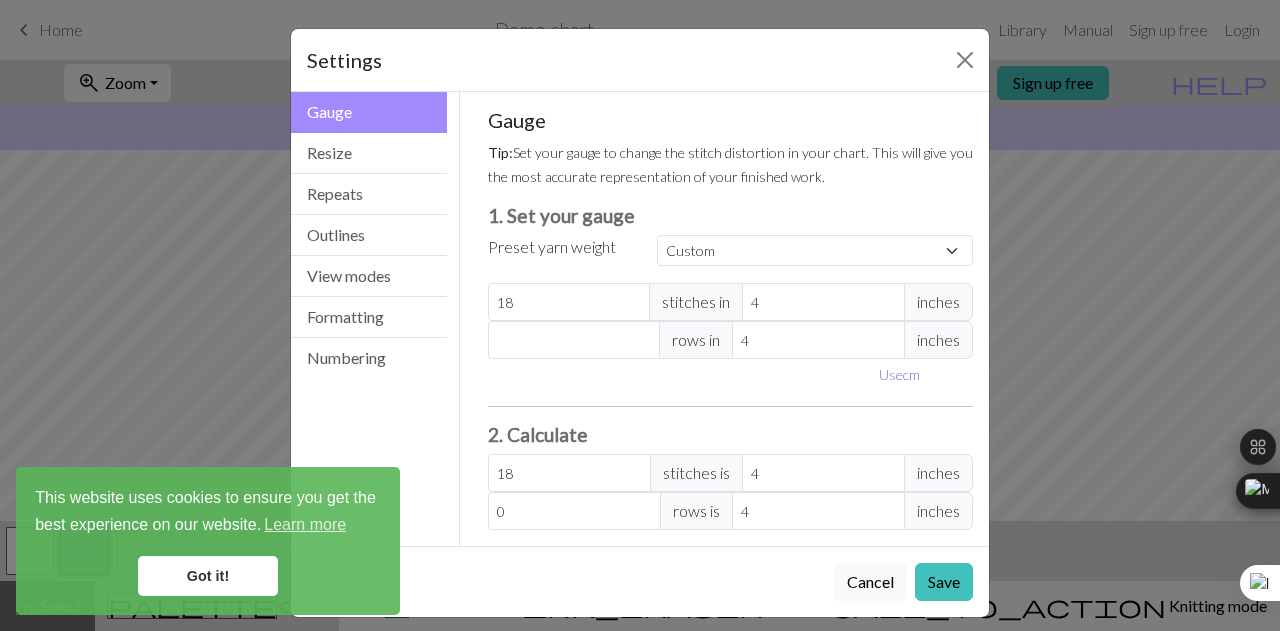 click on "Use  cm" at bounding box center [899, 374] 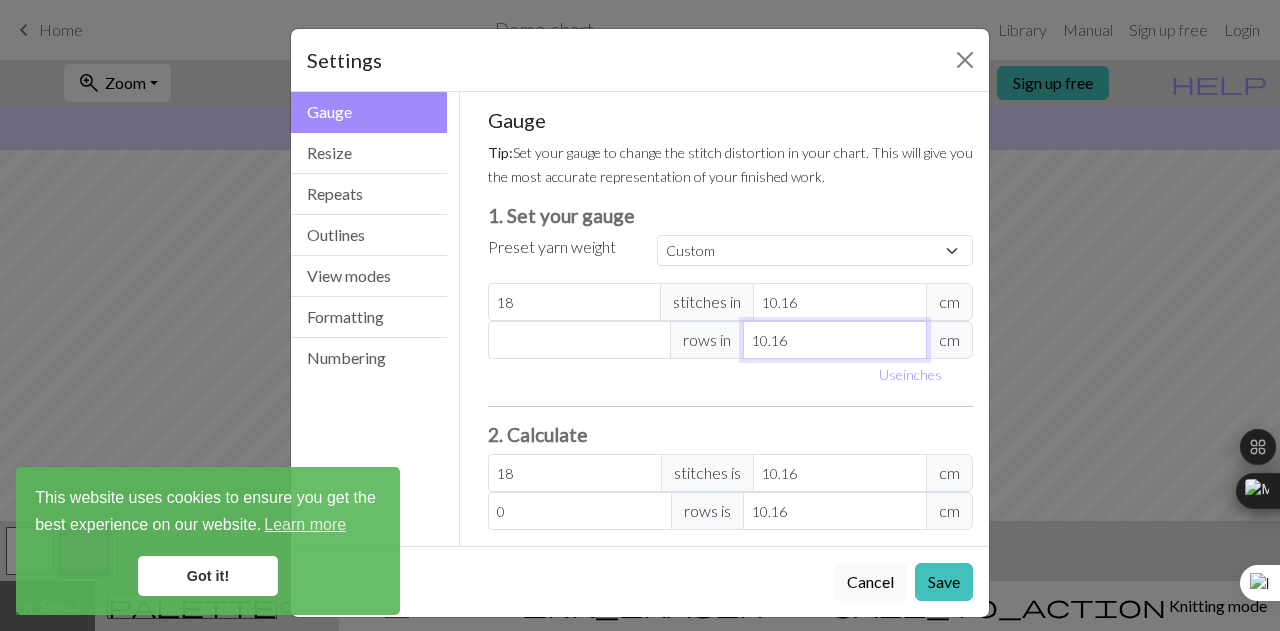 click on "10.16" at bounding box center [835, 340] 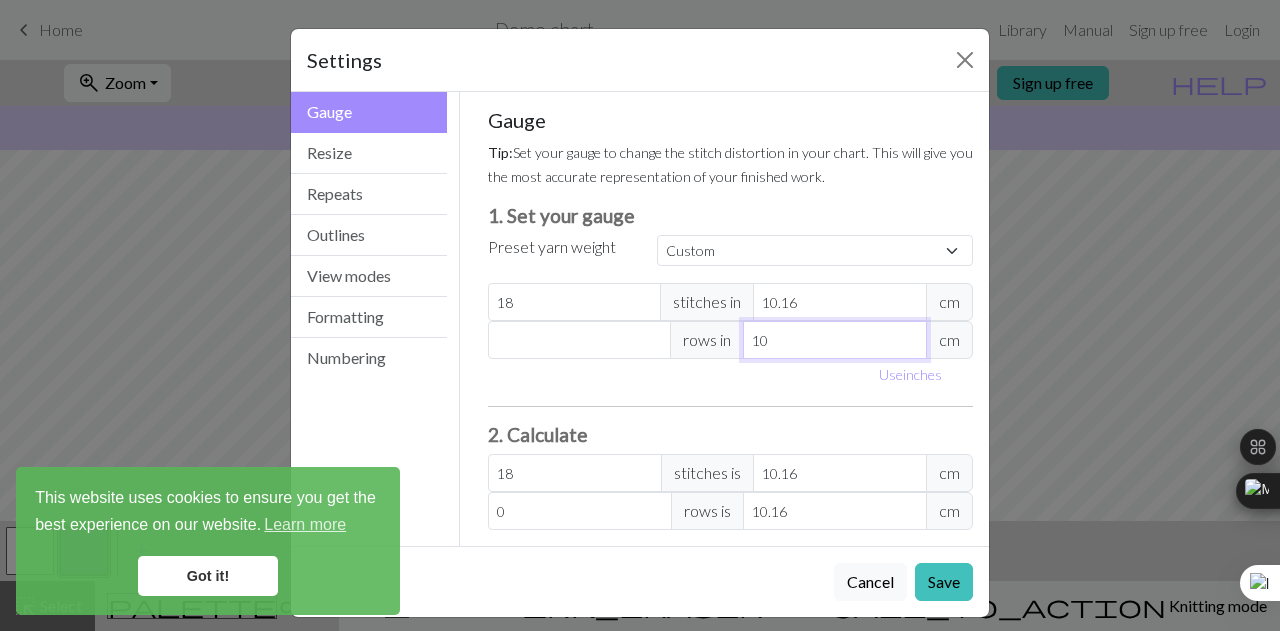 type on "1" 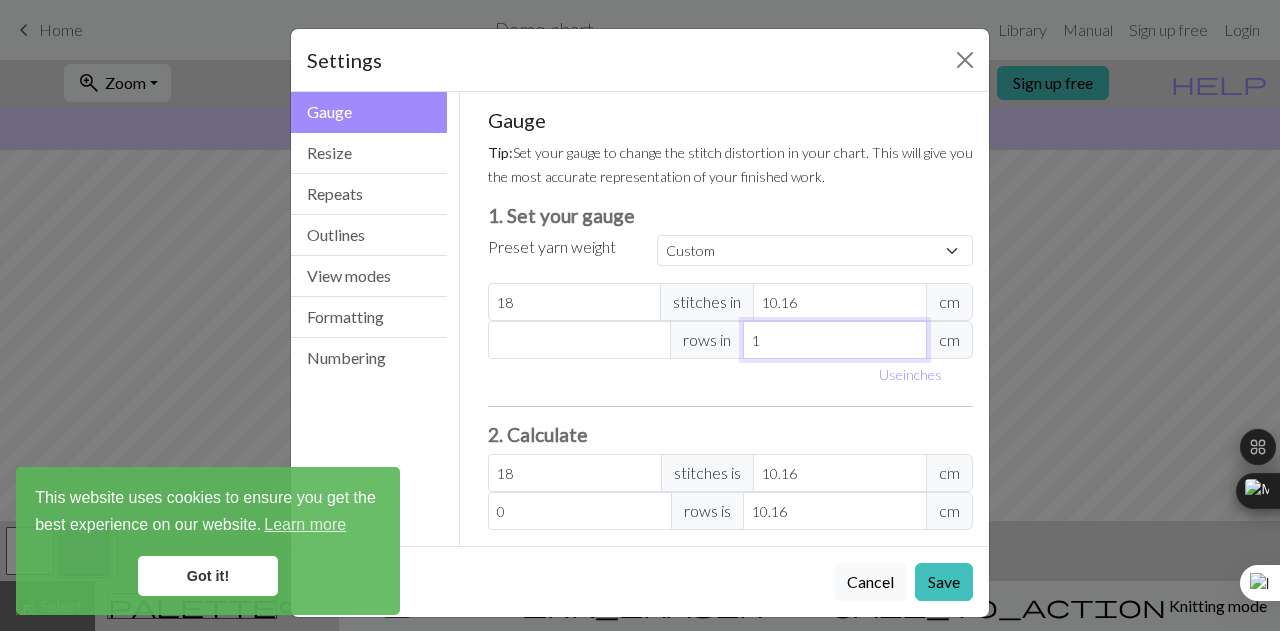 type 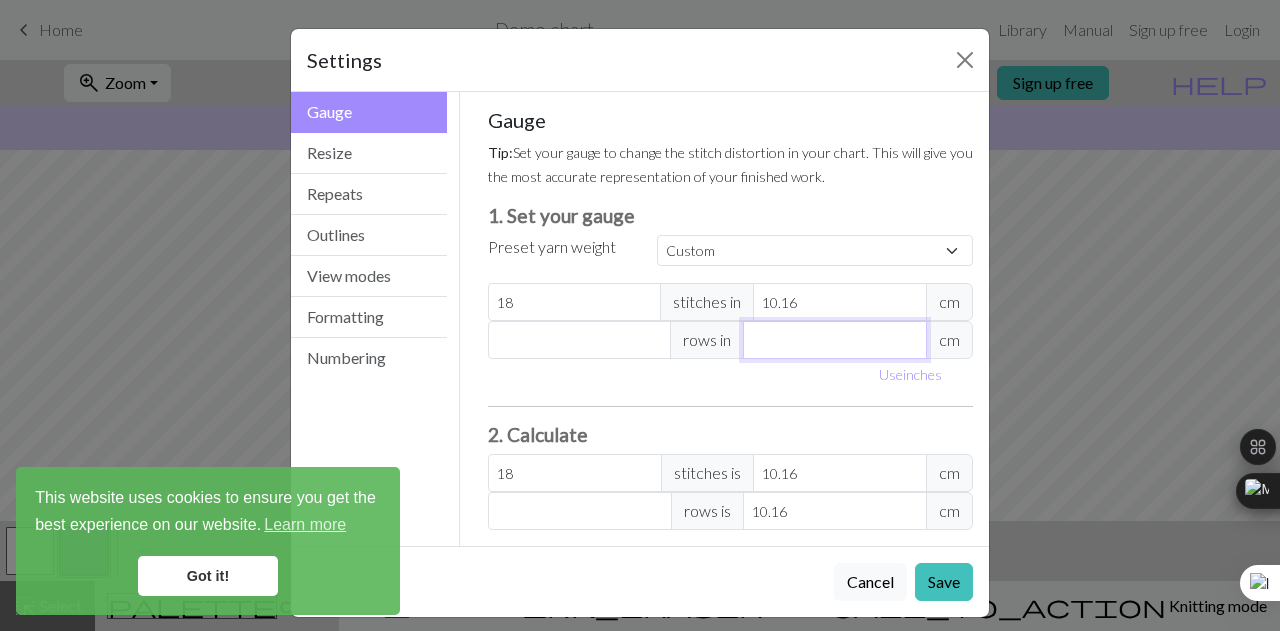type 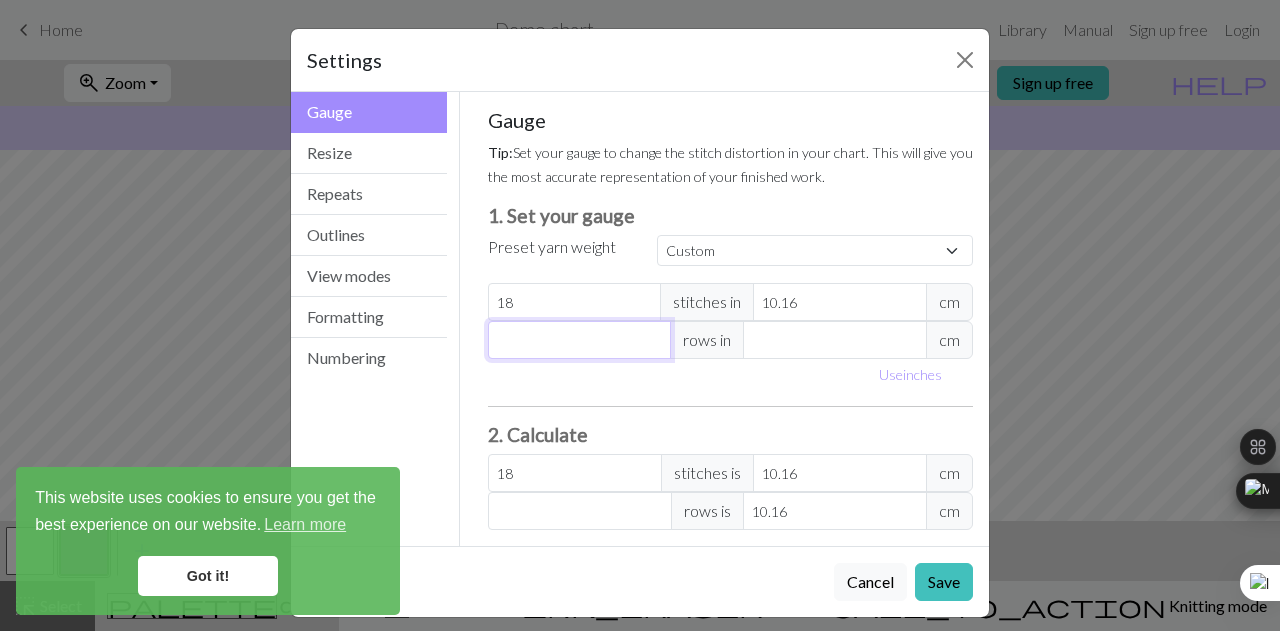 click at bounding box center (580, 340) 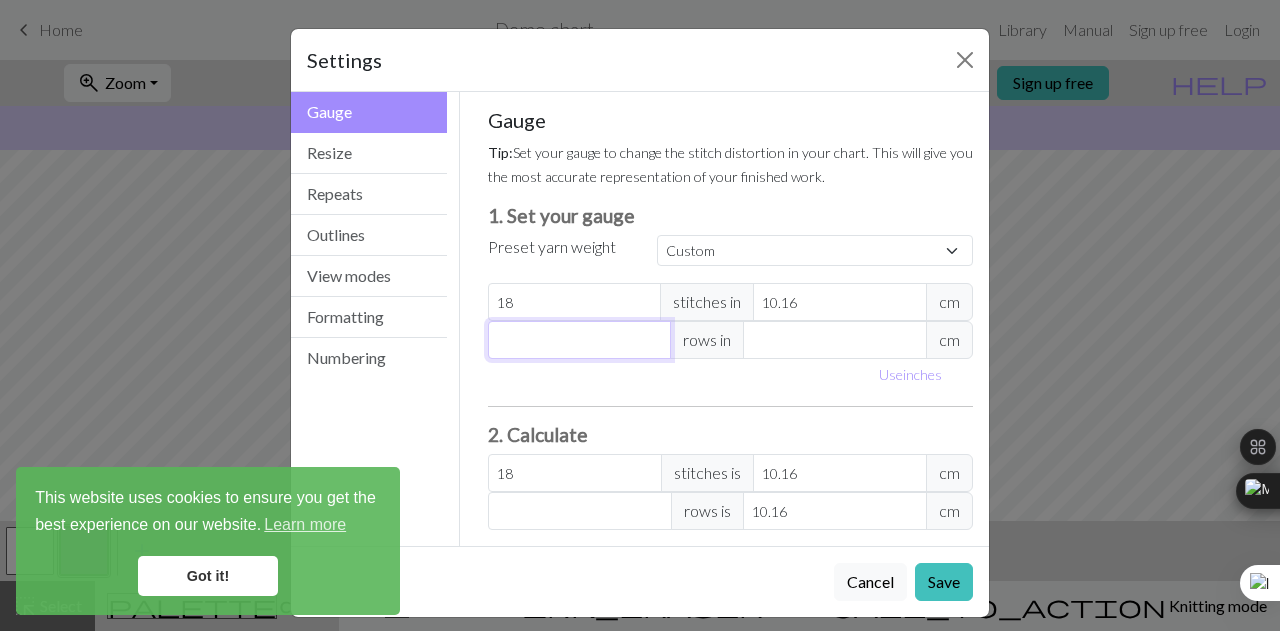 type on "5" 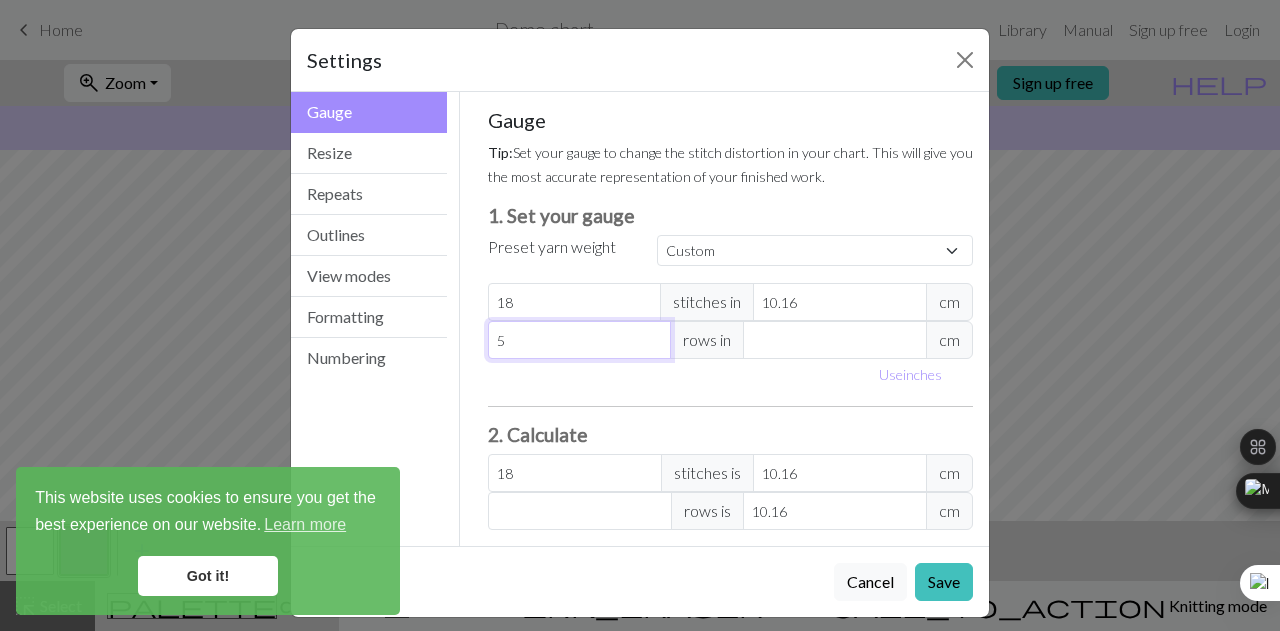 type 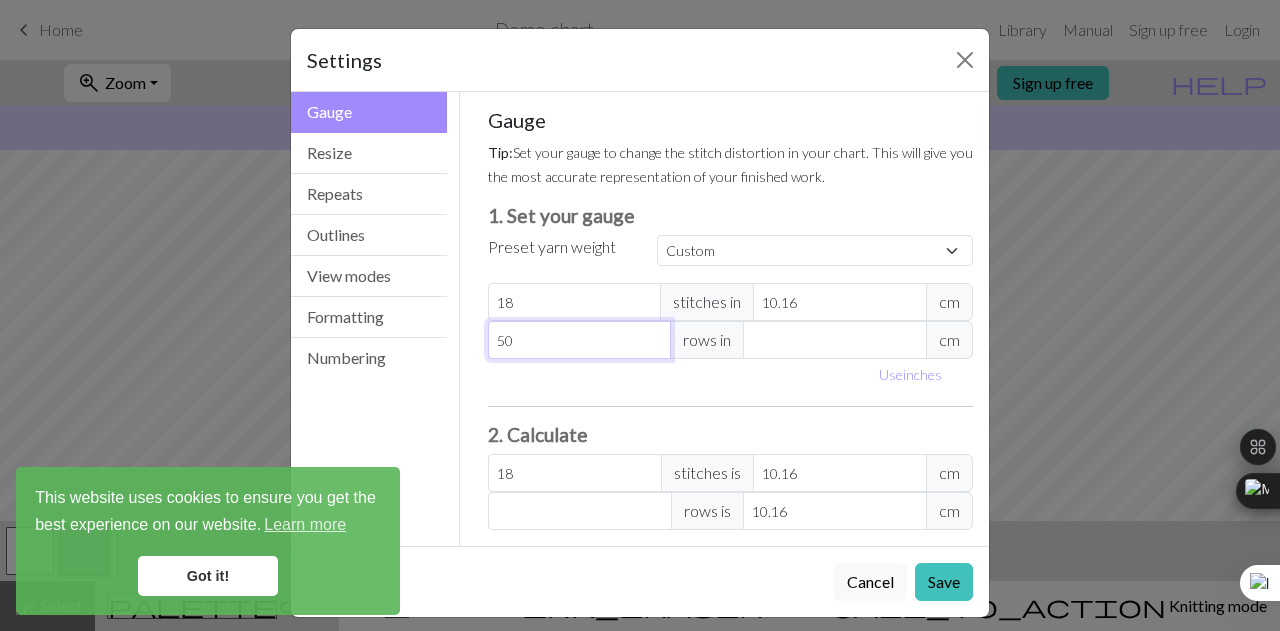 type on "50" 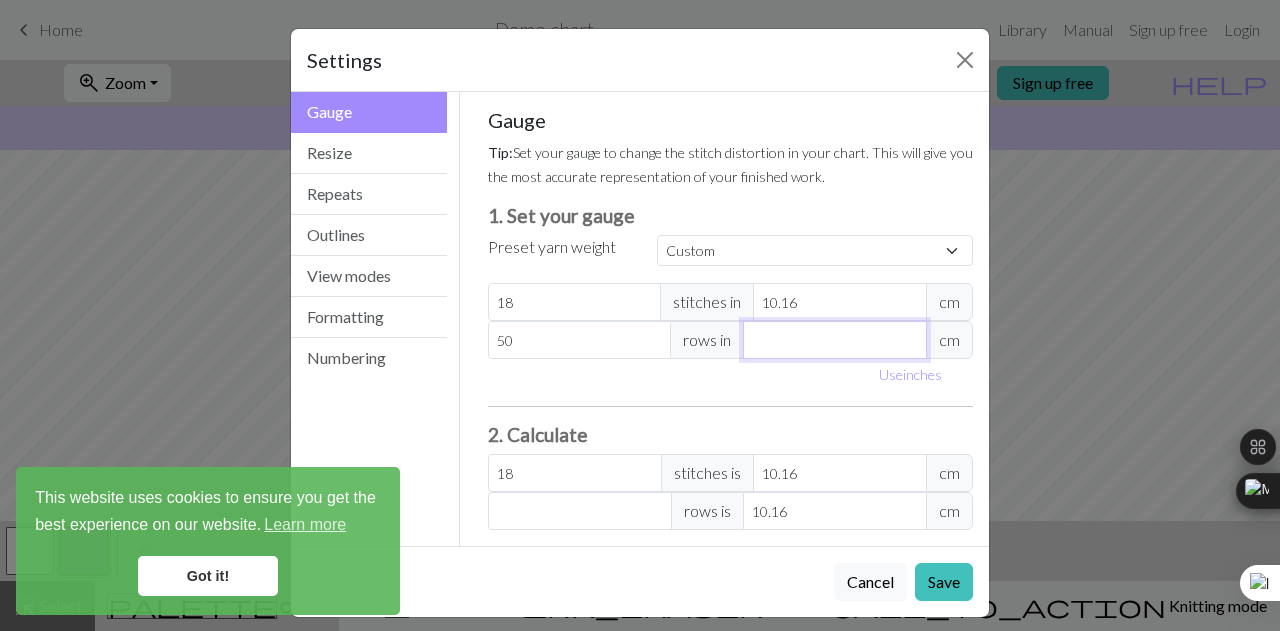 click at bounding box center (835, 340) 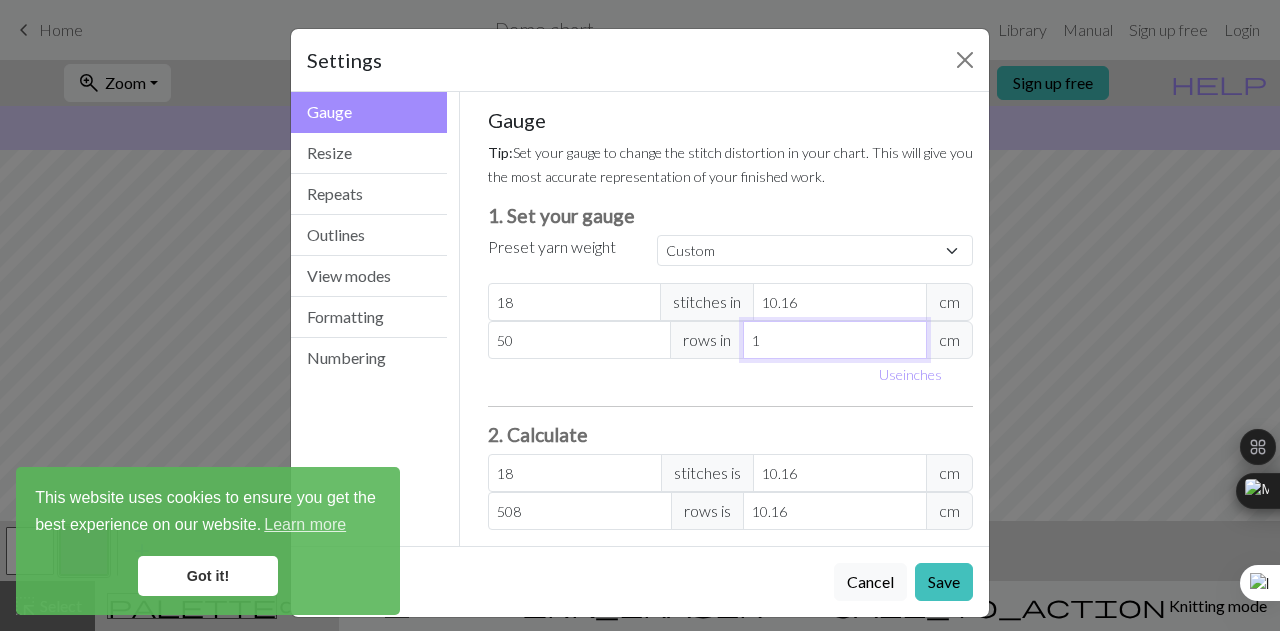 type on "12" 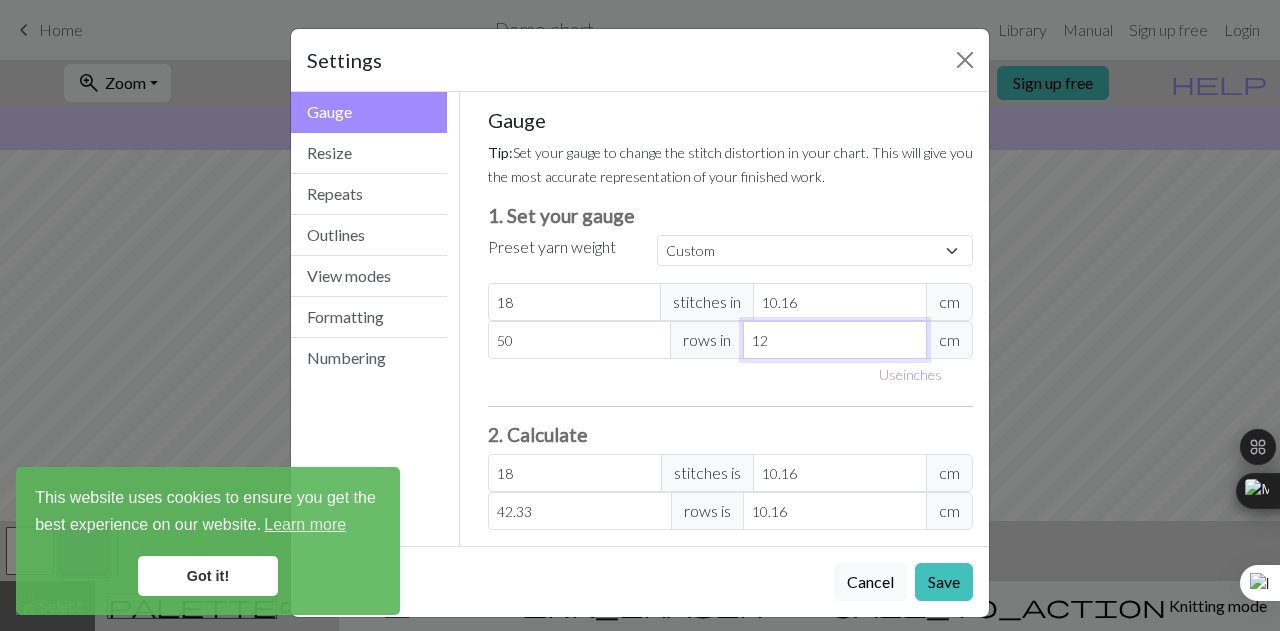type on "120" 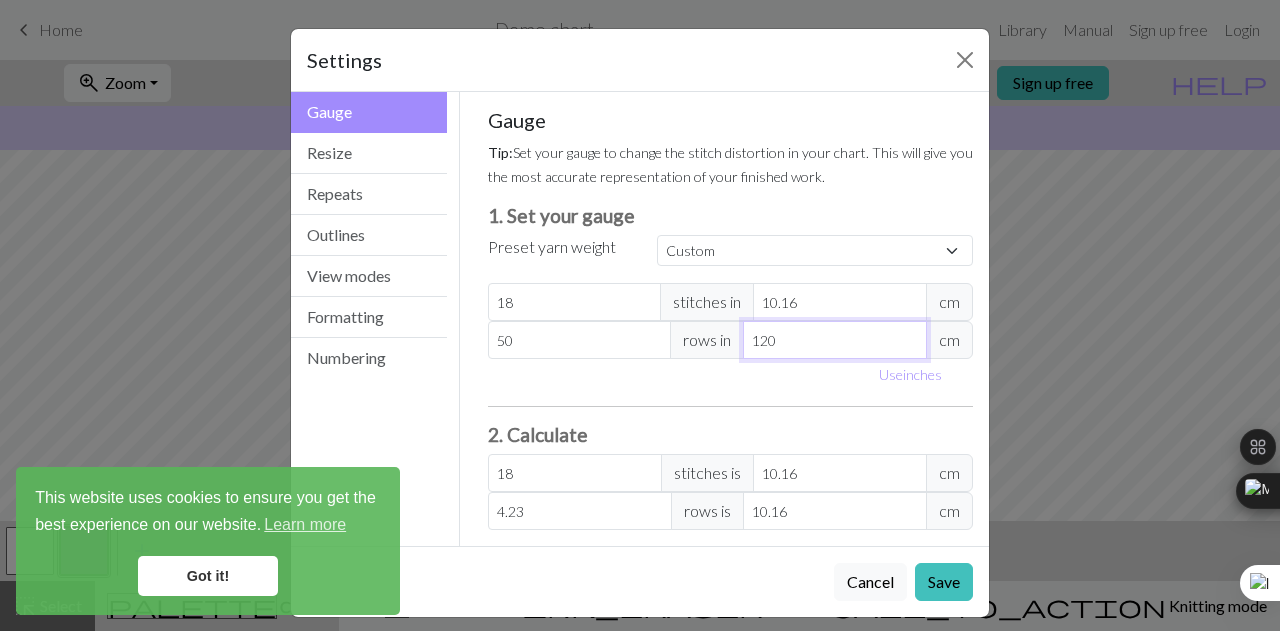 type on "120" 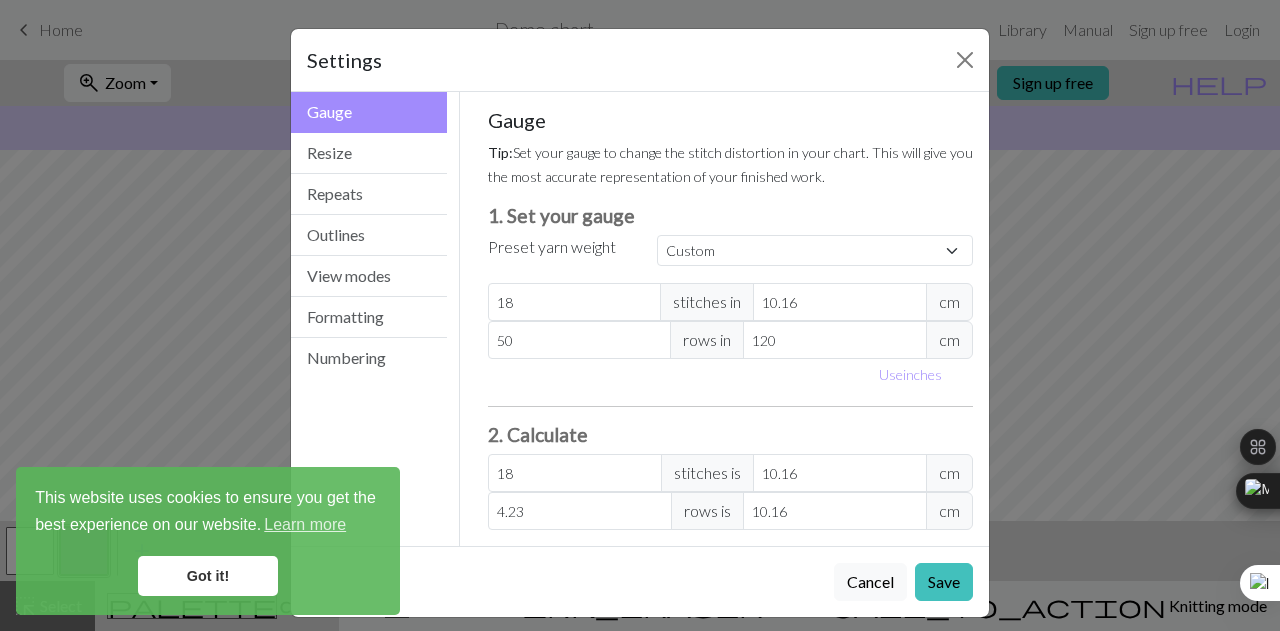 click on "Gauge Tip: Set your gauge to change the stitch distortion in your chart. This will give you the most accurate representation of your finished work. 1. Set your gauge Preset yarn weight Custom Square Lace Light Fingering Fingering Sport Double knit Worsted Aran Bulky Super Bulky [NUMBER] stitches in [NUMBER] cm [NUMBER] rows in [NUMBER] cm Use inches 2. Calculate [NUMBER] stitches is [NUMBER] cm [NUMBER] rows is [NUMBER] cm" at bounding box center (731, 319) 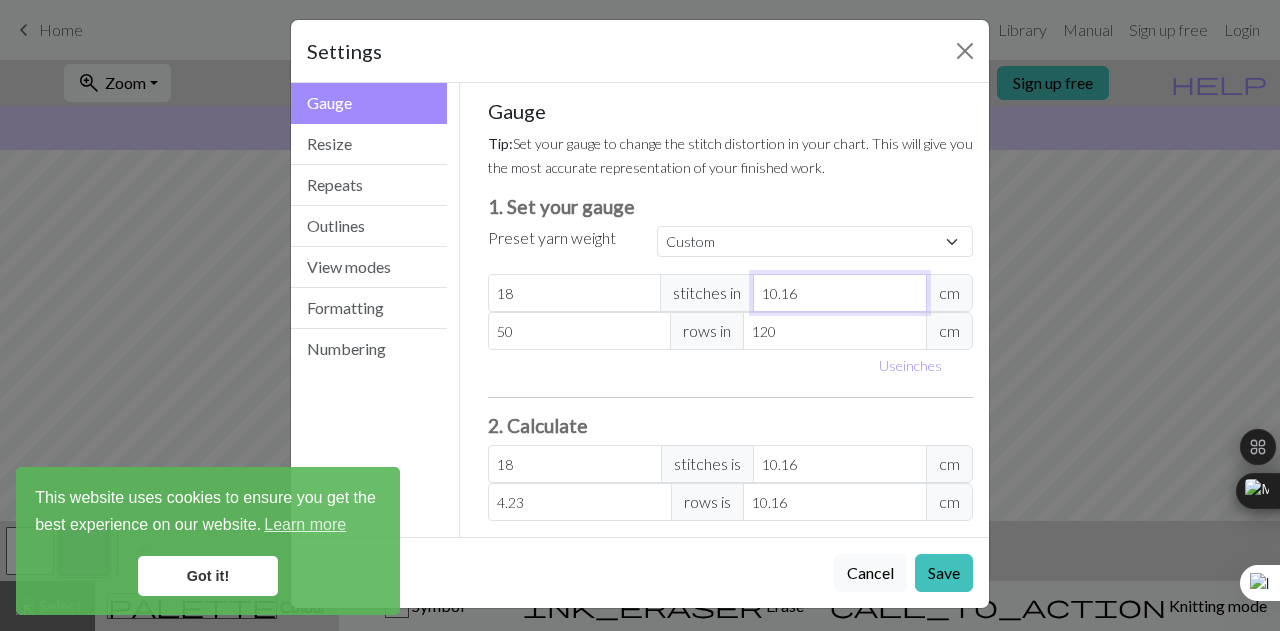 click on "10.16" at bounding box center (840, 293) 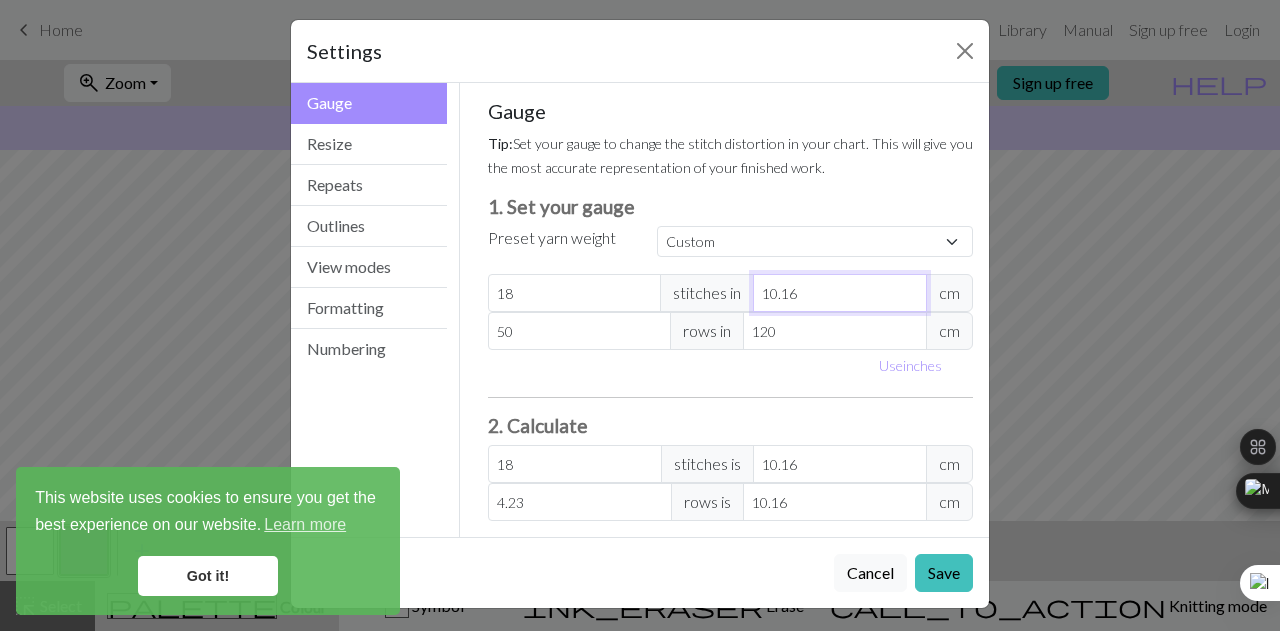 type on "10.1" 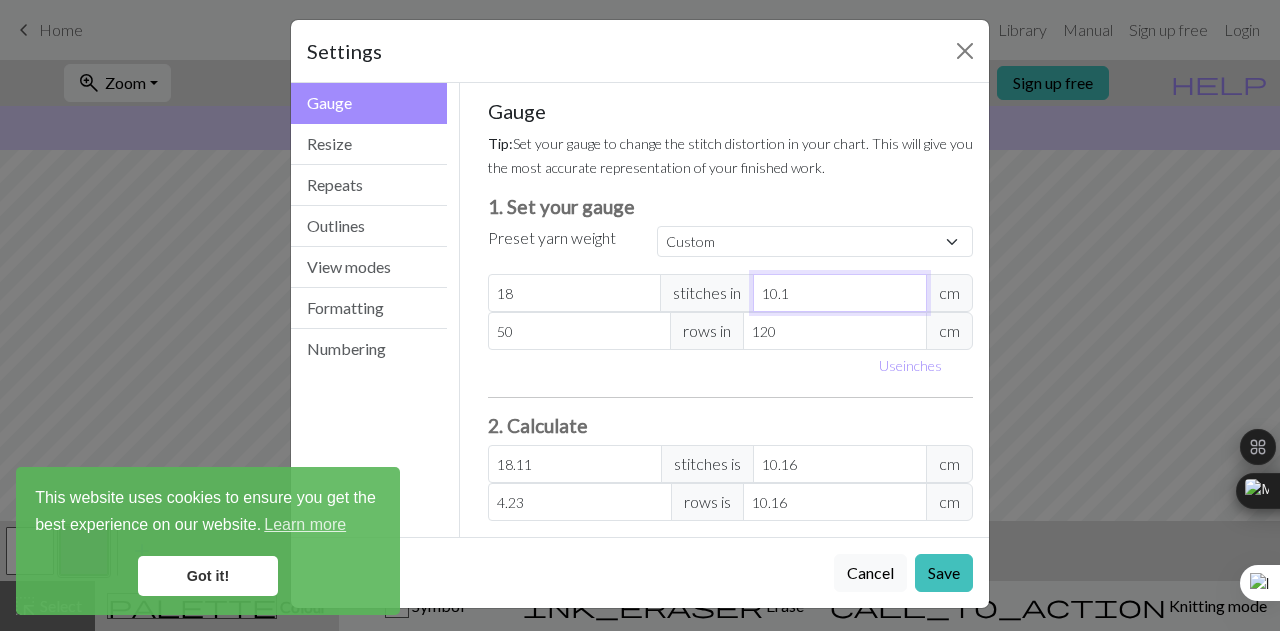 type on "10" 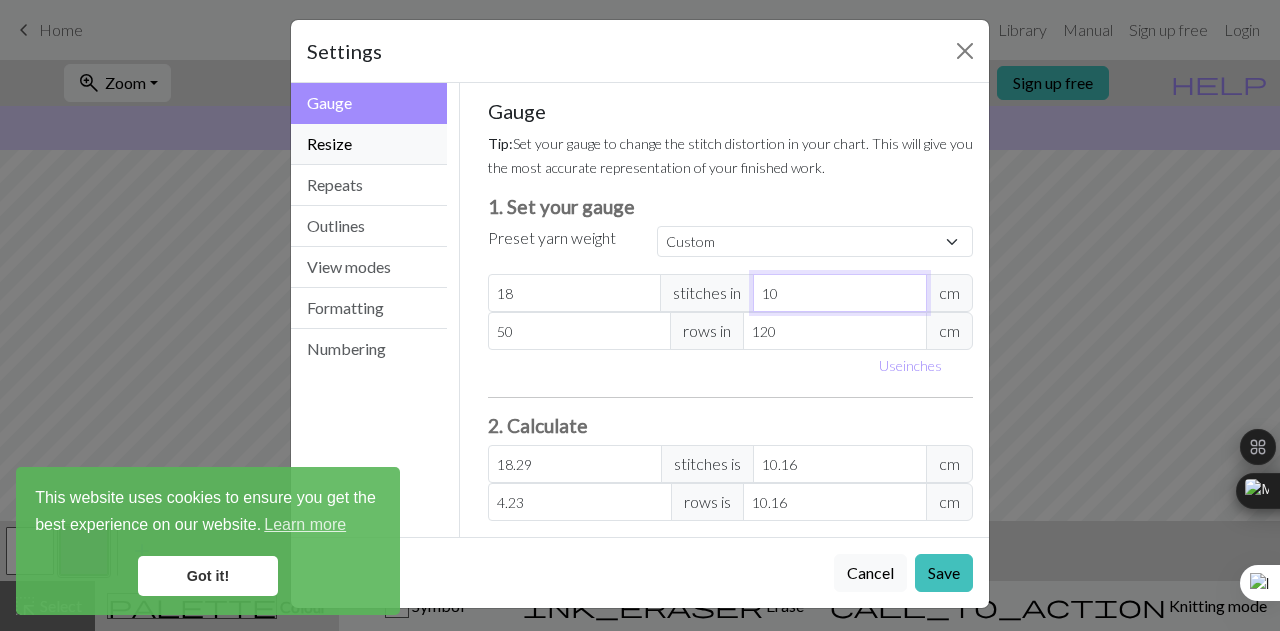 type on "10" 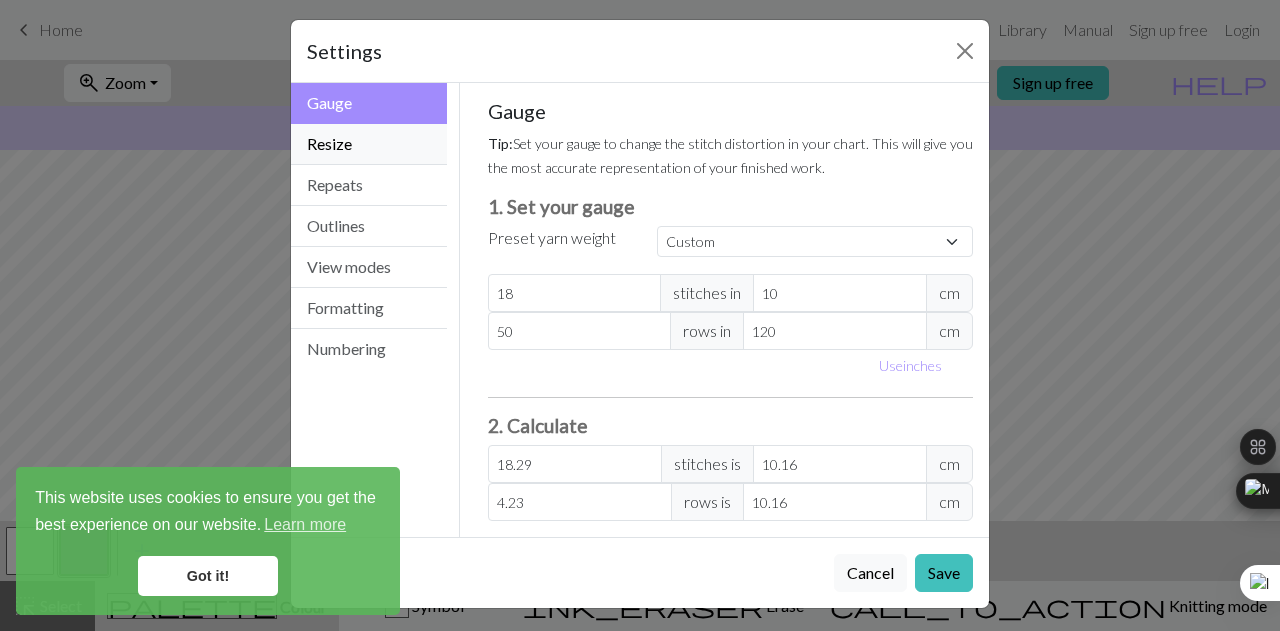 click on "Resize" at bounding box center (369, 144) 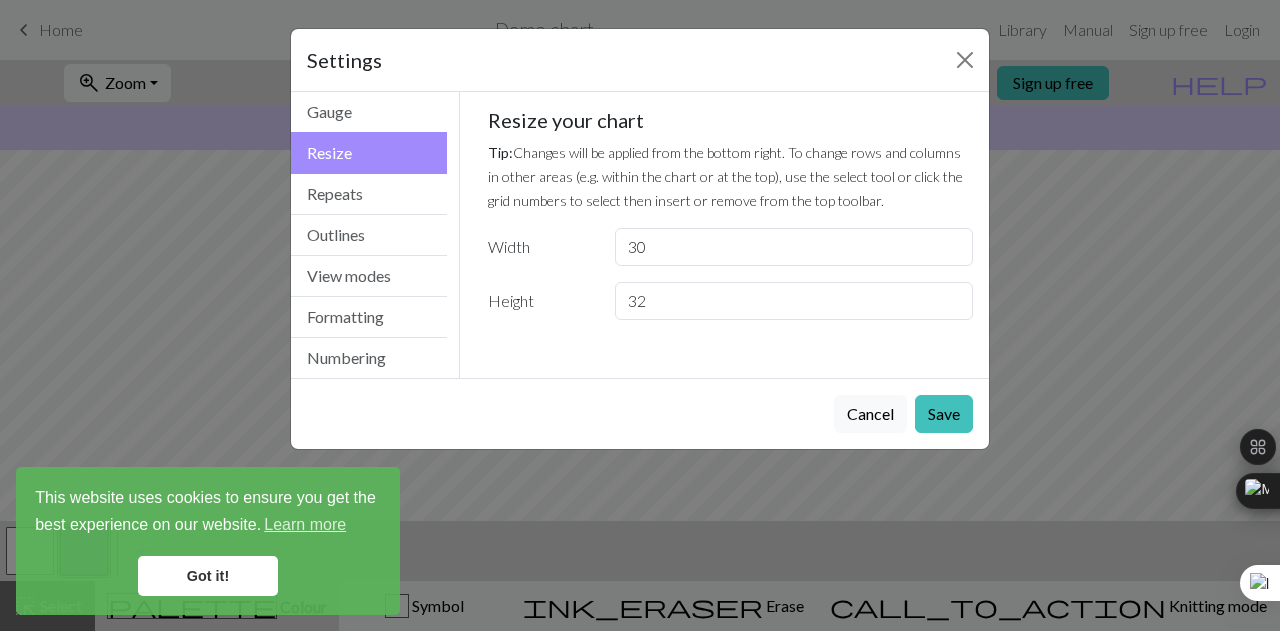 scroll, scrollTop: 0, scrollLeft: 0, axis: both 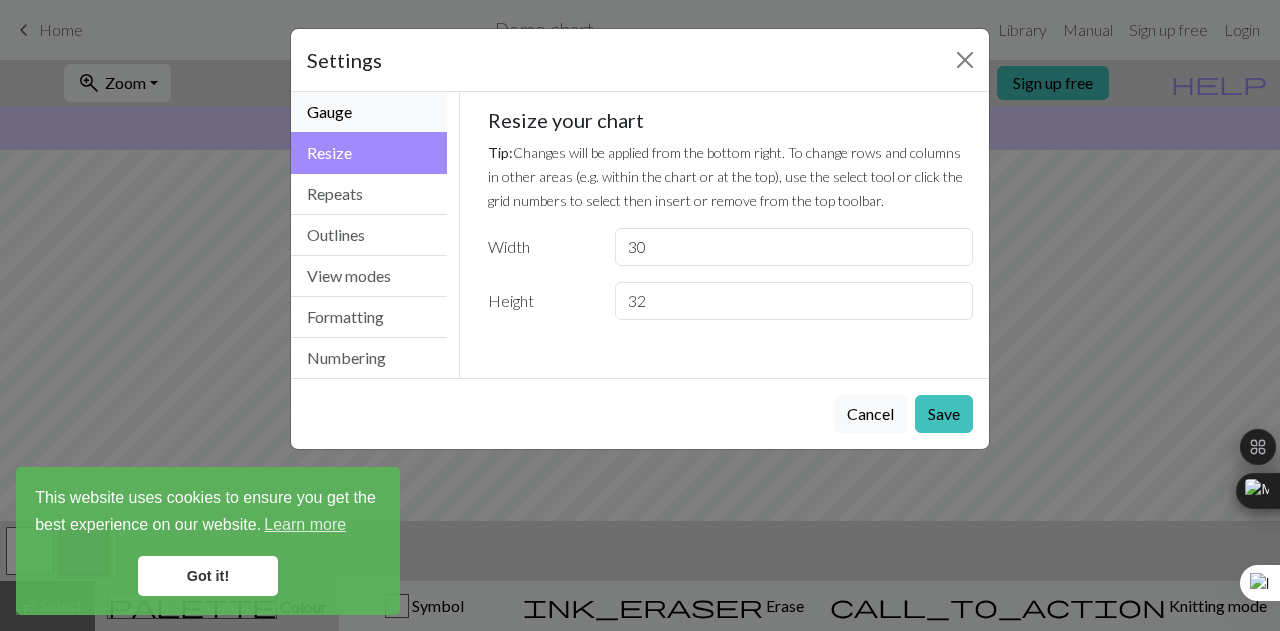 click on "Gauge" at bounding box center (369, 112) 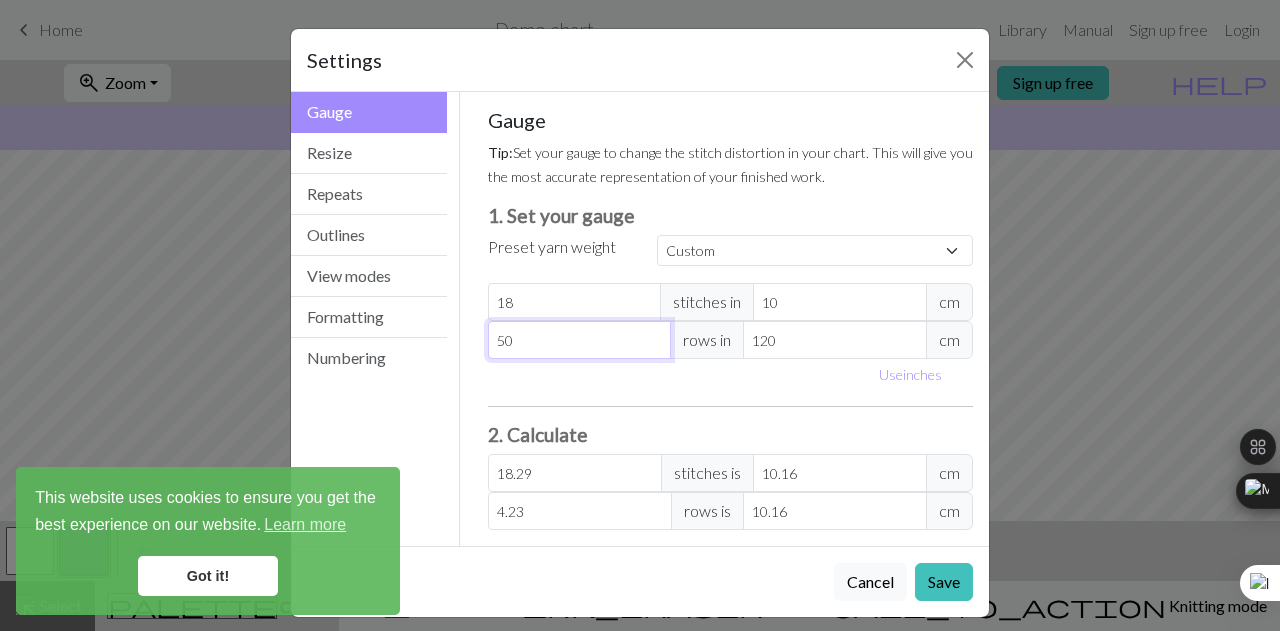 click on "50" at bounding box center (580, 340) 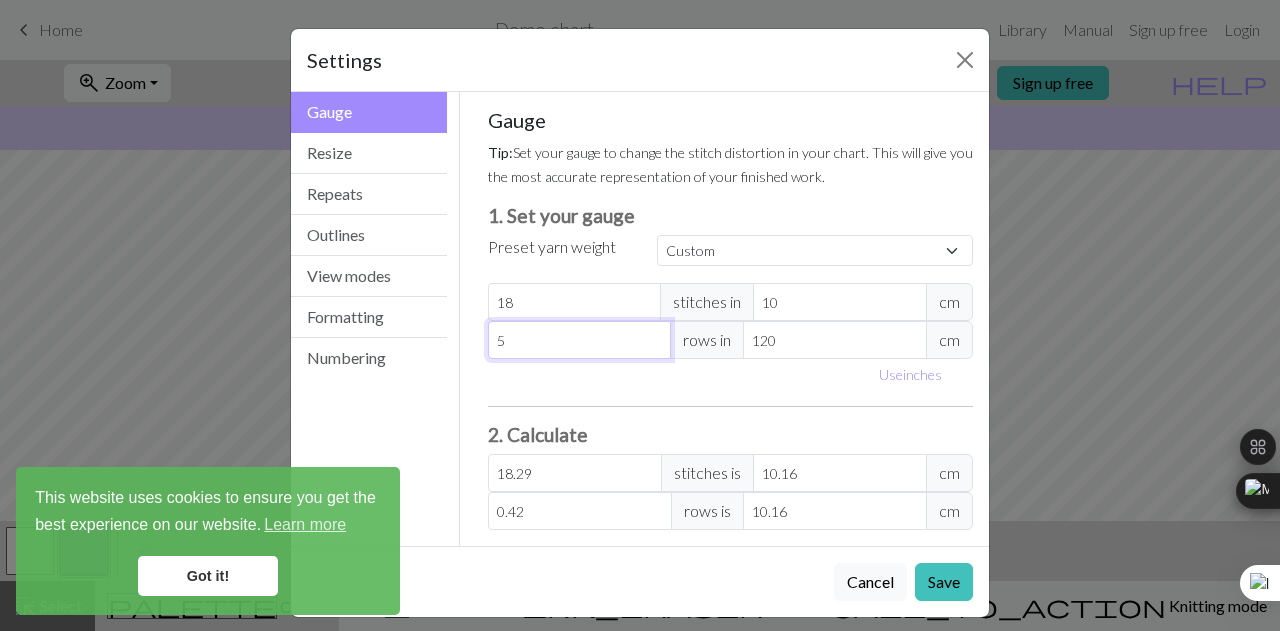 type 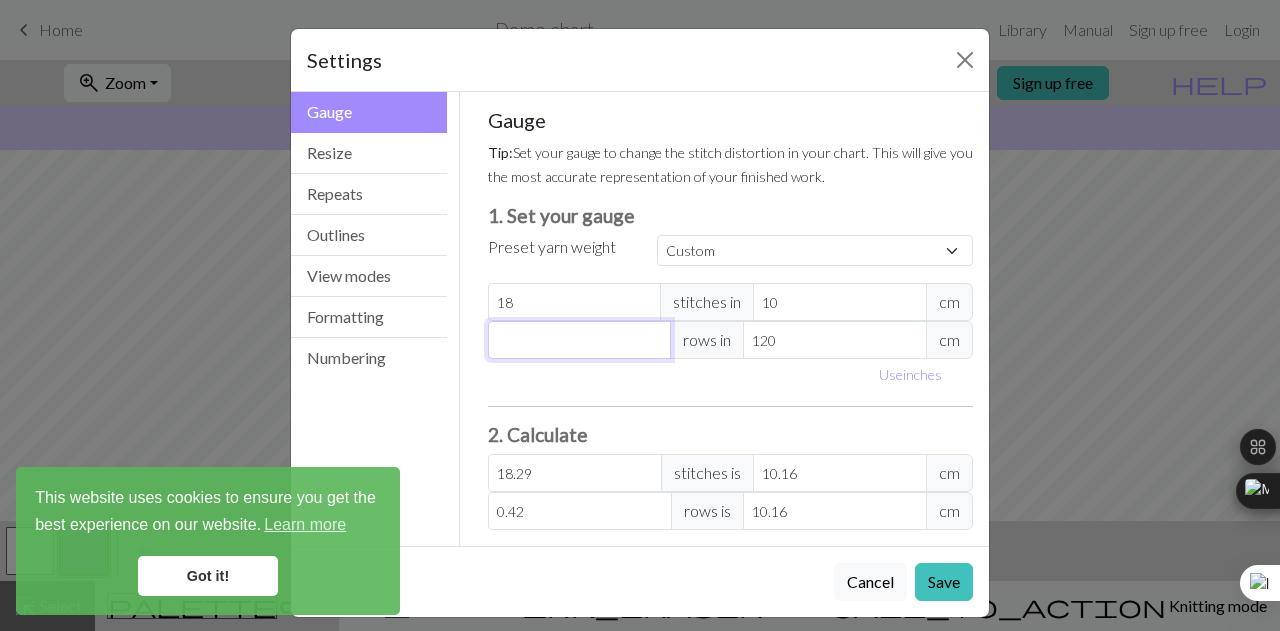 type on "0" 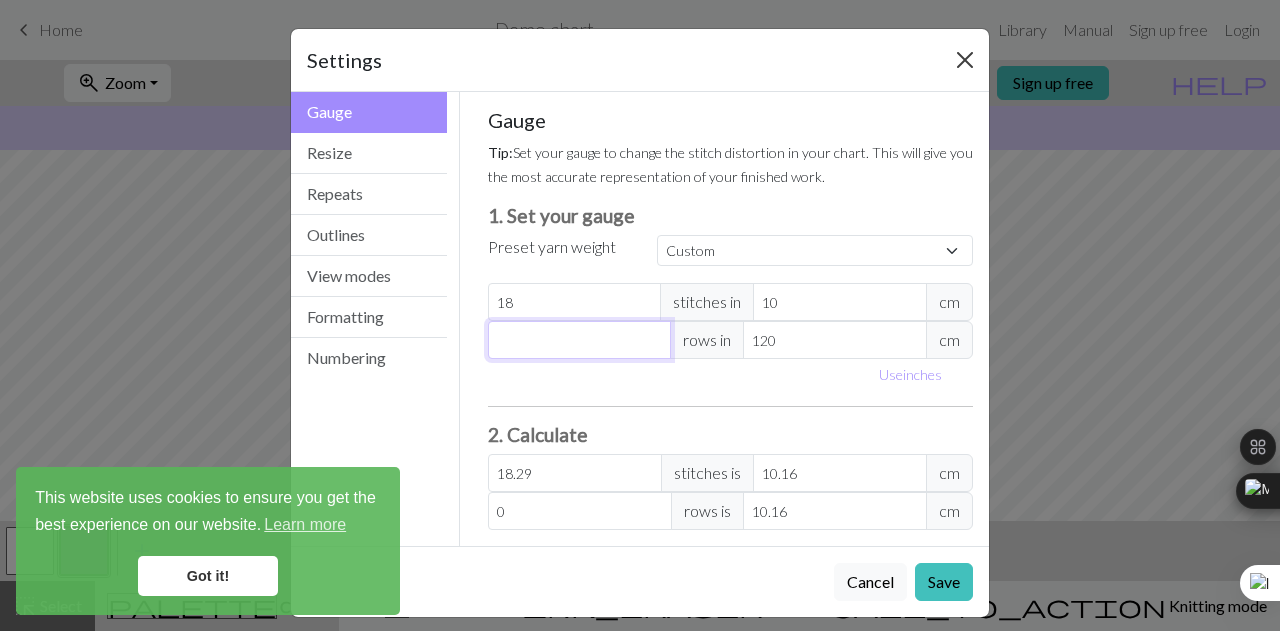 type 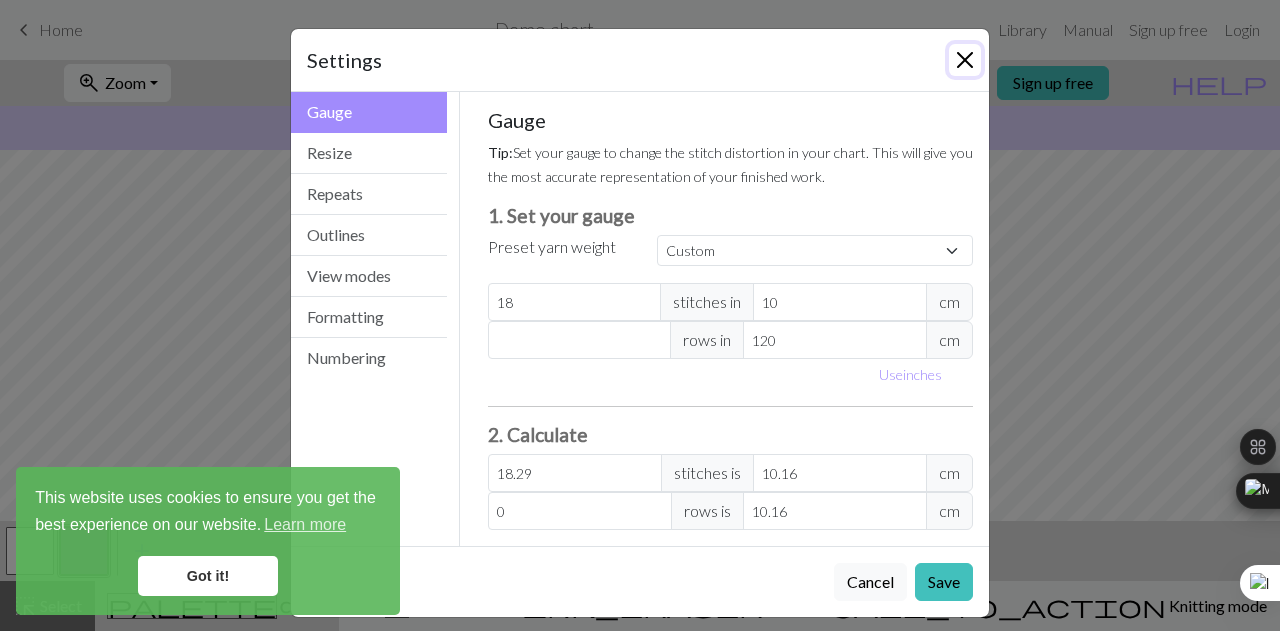 click at bounding box center [965, 60] 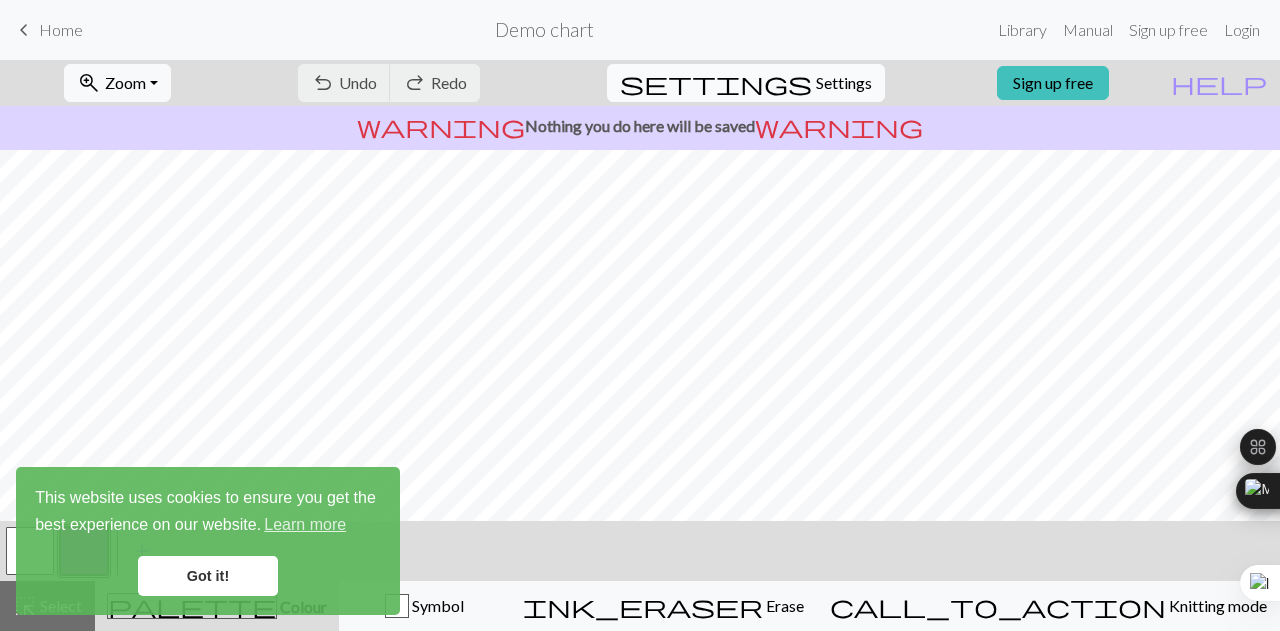 click on "Settings" at bounding box center [844, 83] 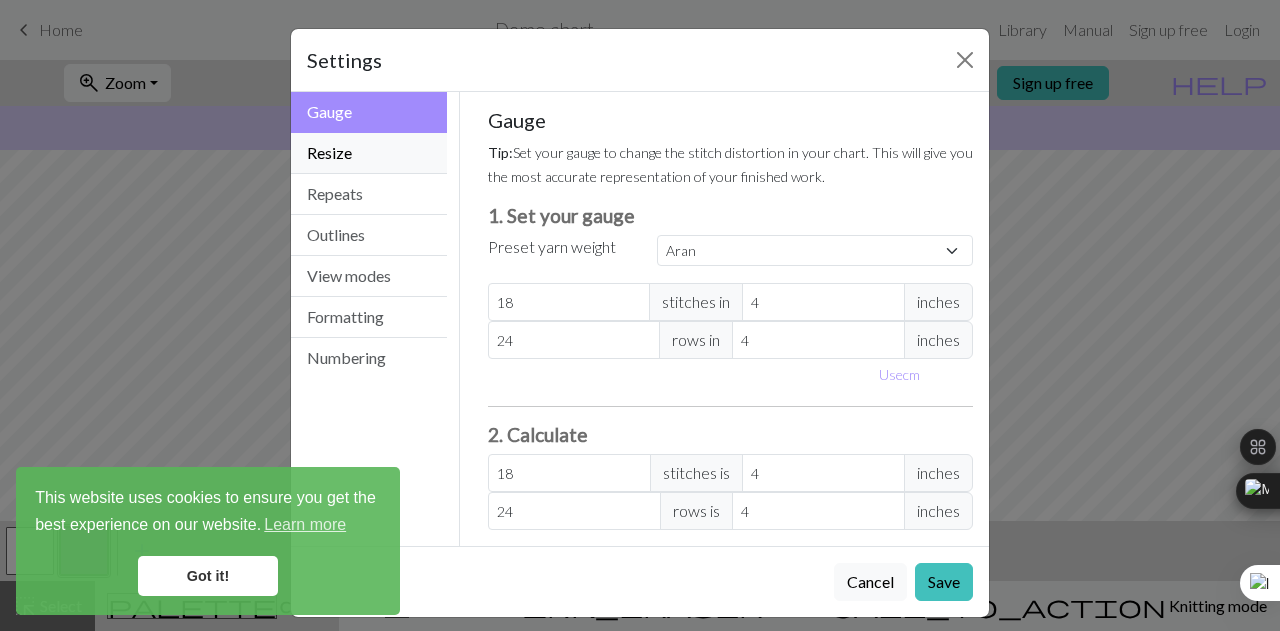 click on "Resize" at bounding box center [369, 153] 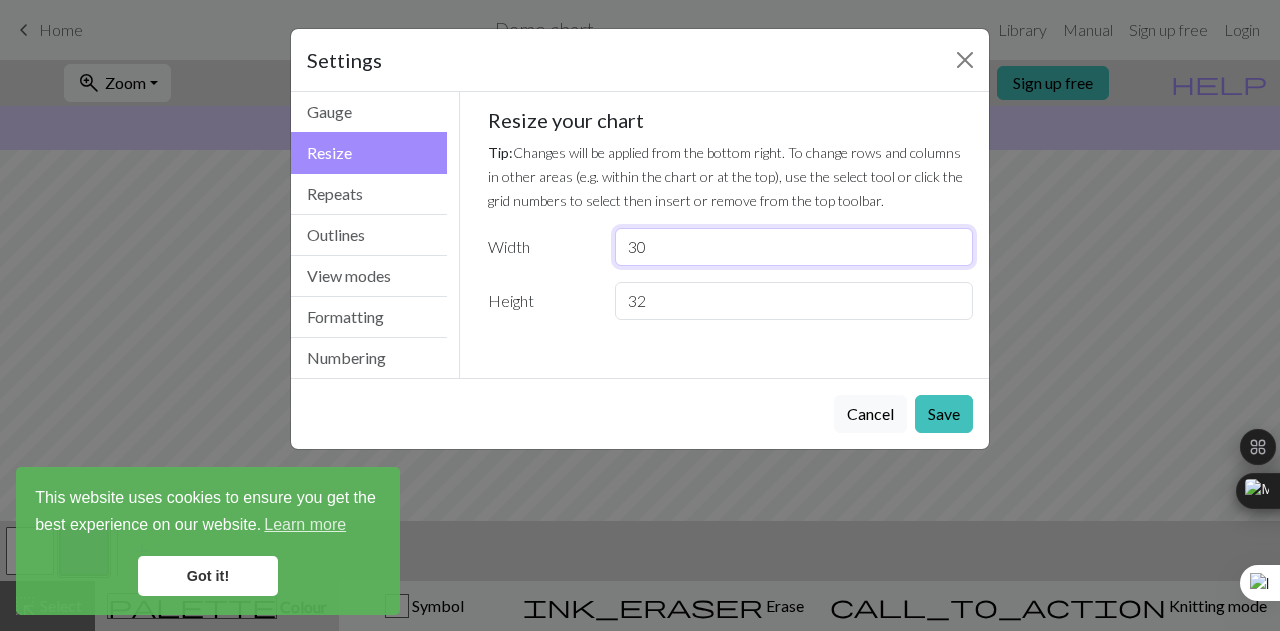 click on "30" at bounding box center [794, 247] 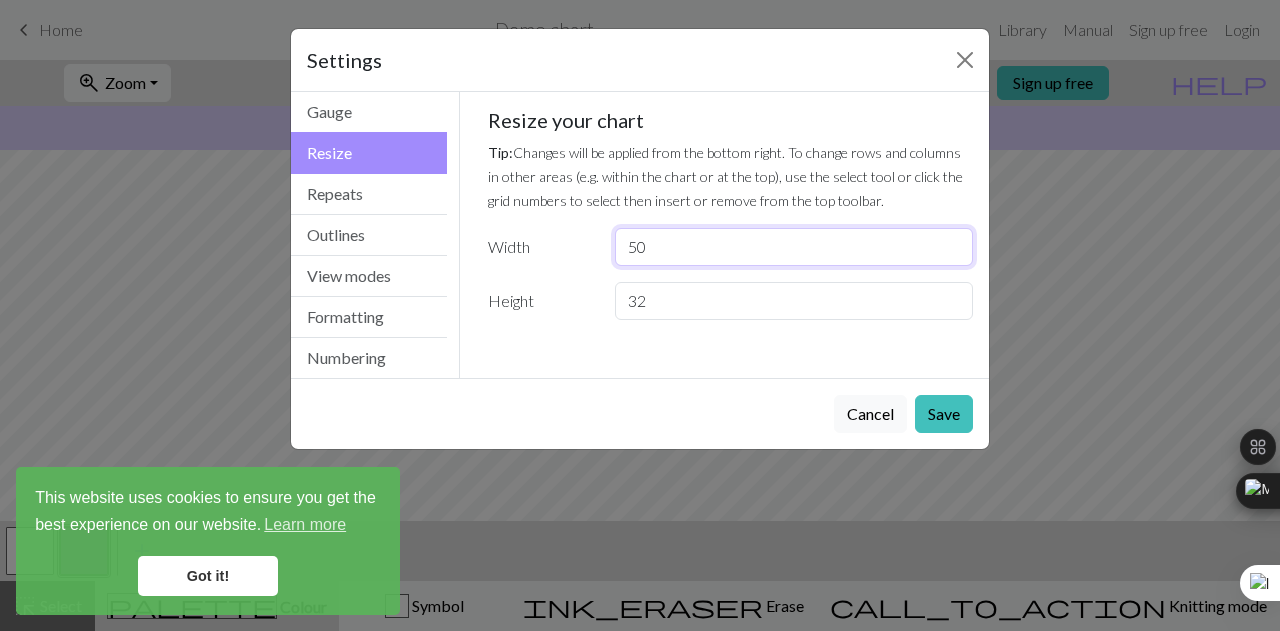 type on "50" 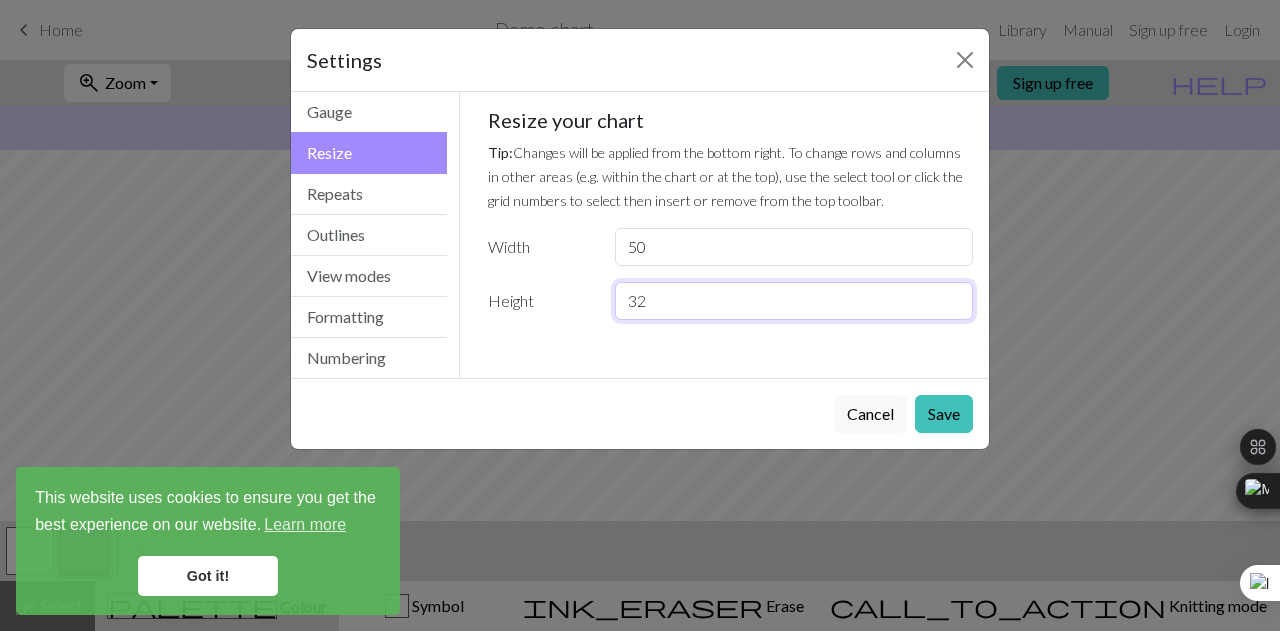 click on "32" at bounding box center (794, 301) 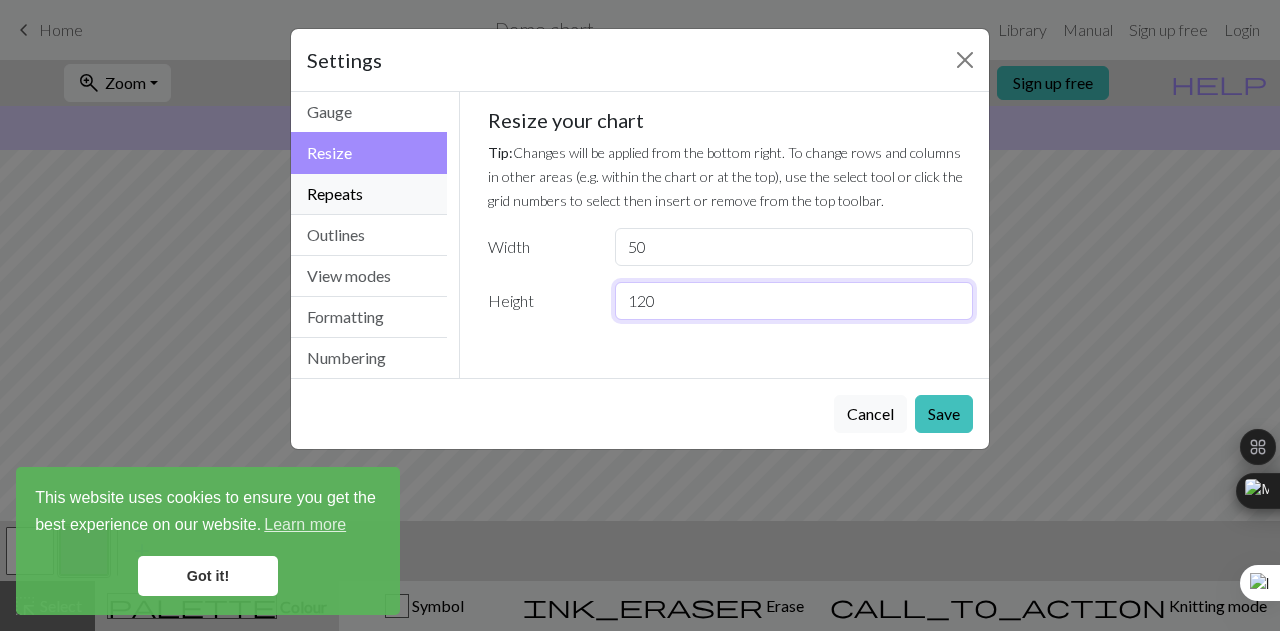 type on "120" 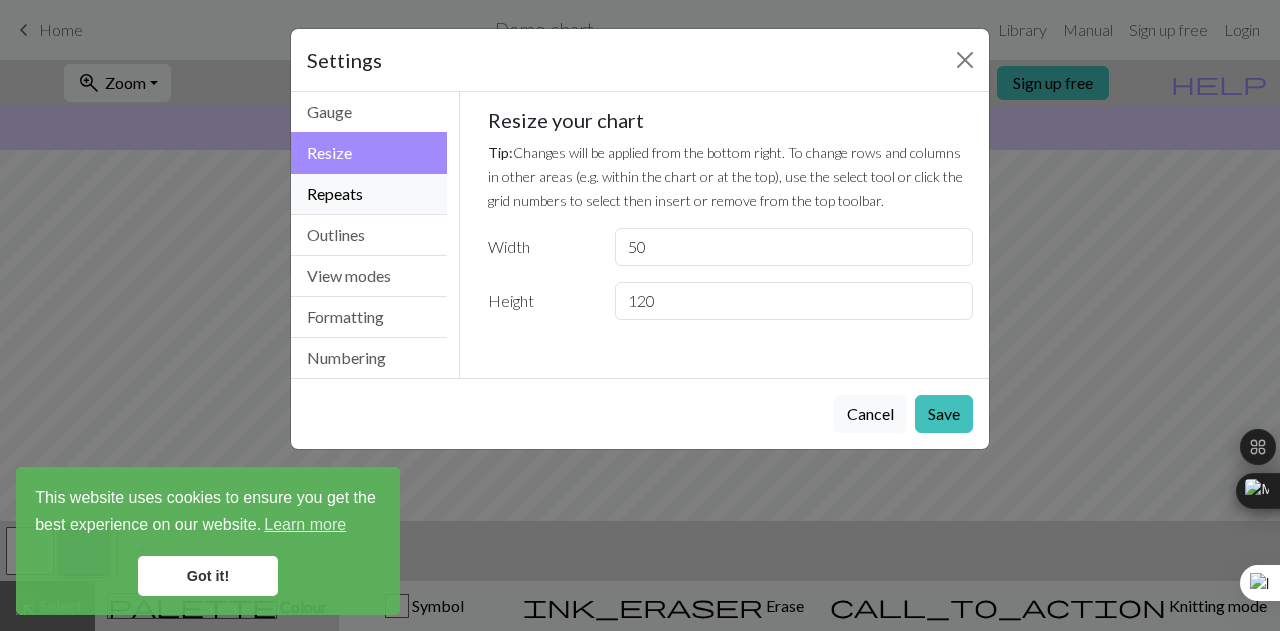 click on "Repeats" at bounding box center (369, 194) 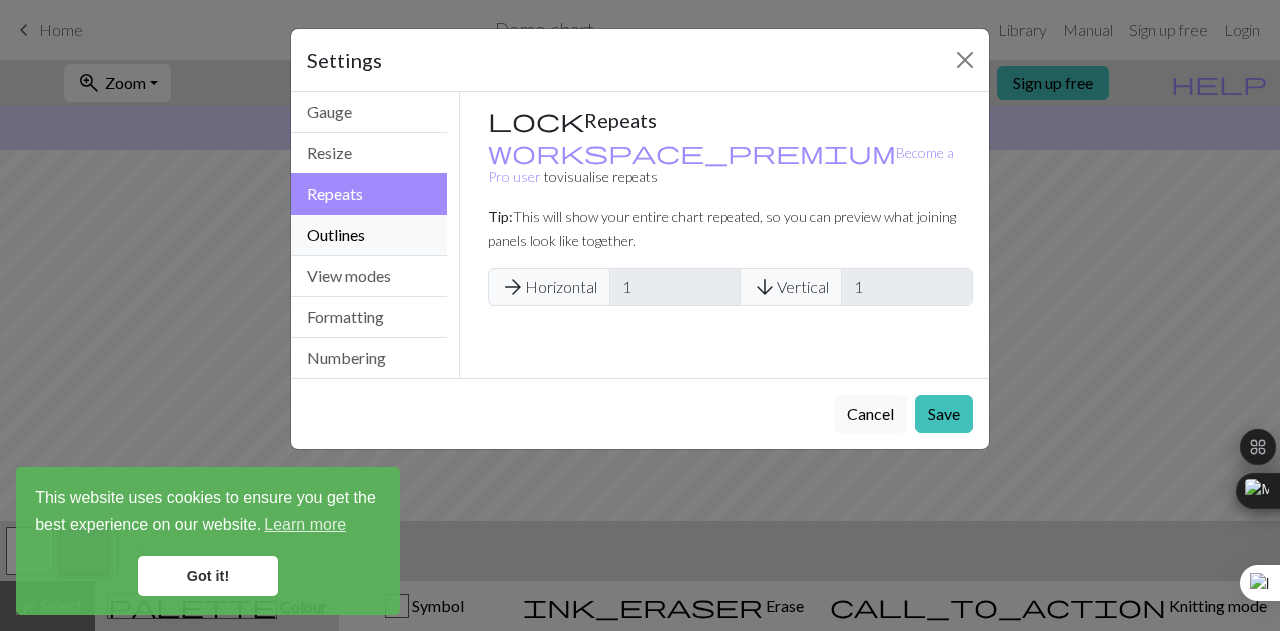 click on "Outlines" at bounding box center [369, 235] 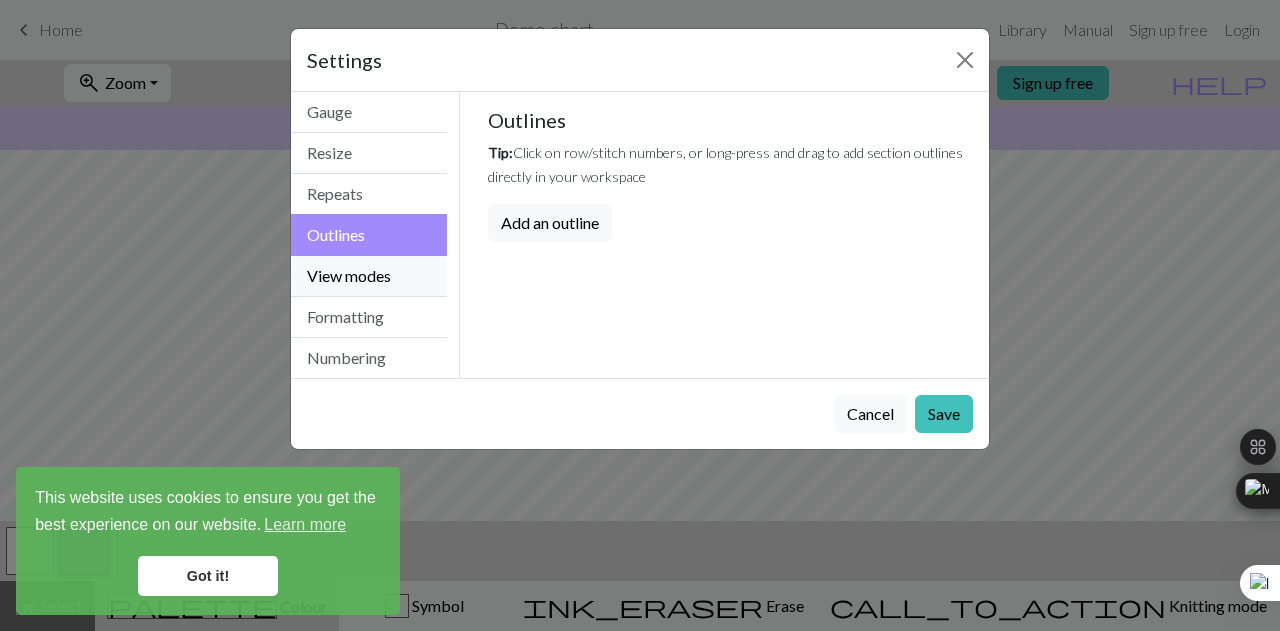 click on "View modes" at bounding box center [369, 276] 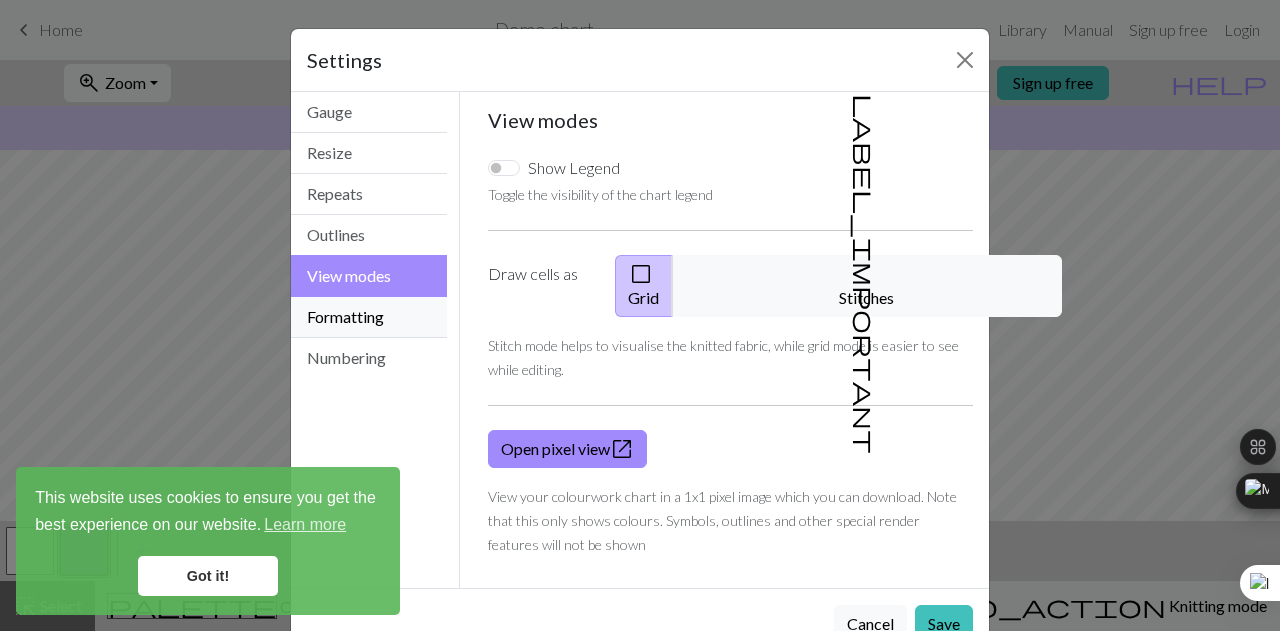 click on "Formatting" at bounding box center (369, 317) 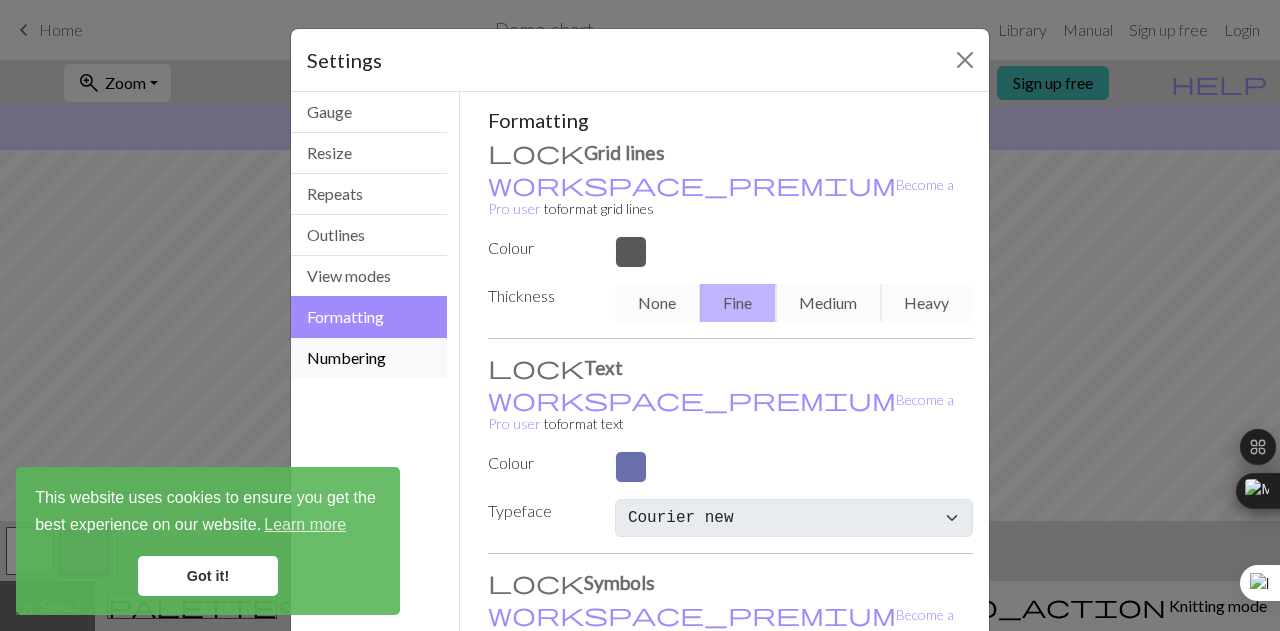 click on "Numbering" at bounding box center (369, 358) 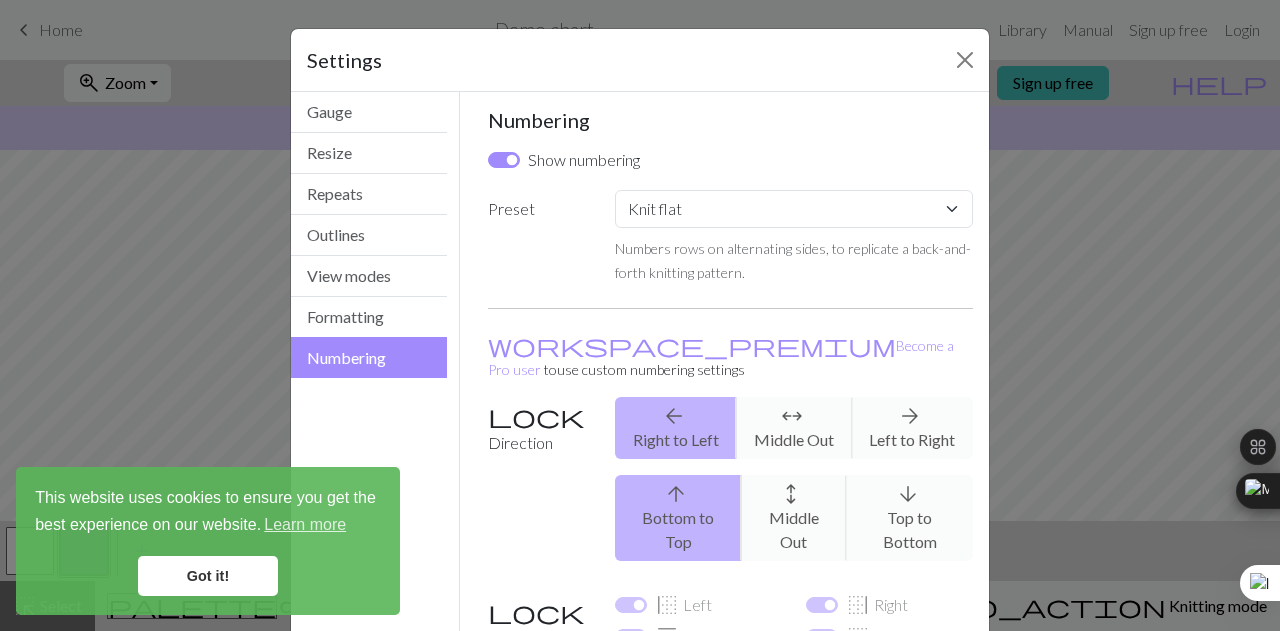 scroll, scrollTop: 192, scrollLeft: 0, axis: vertical 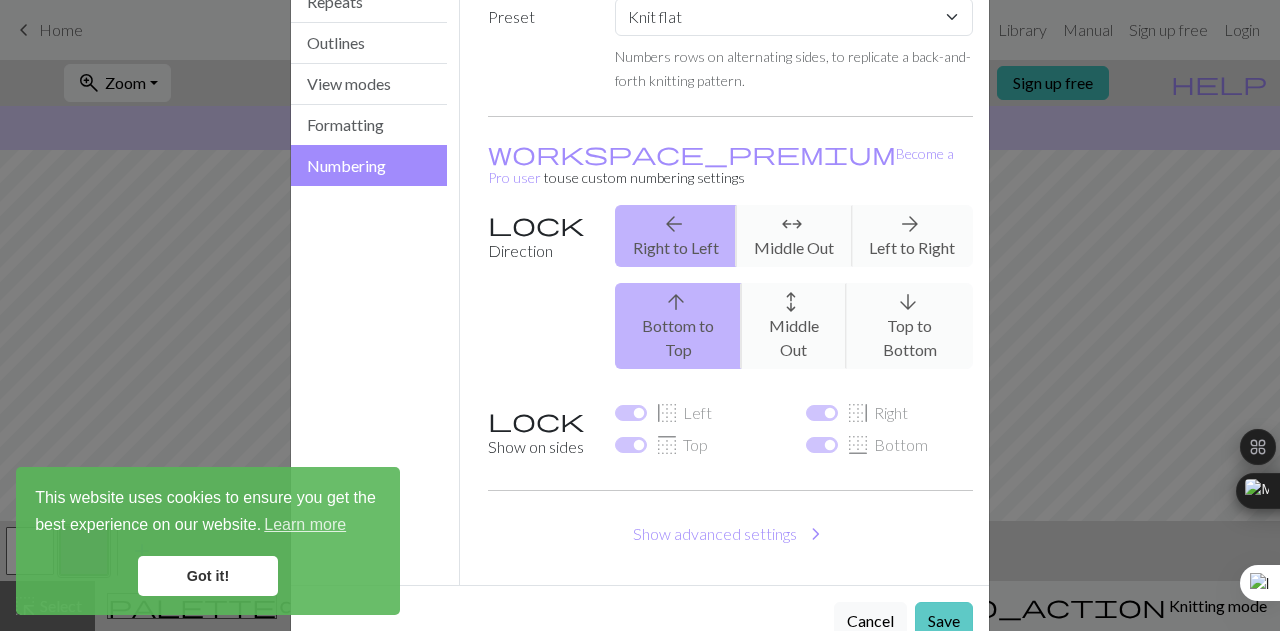 click on "Save" at bounding box center (944, 621) 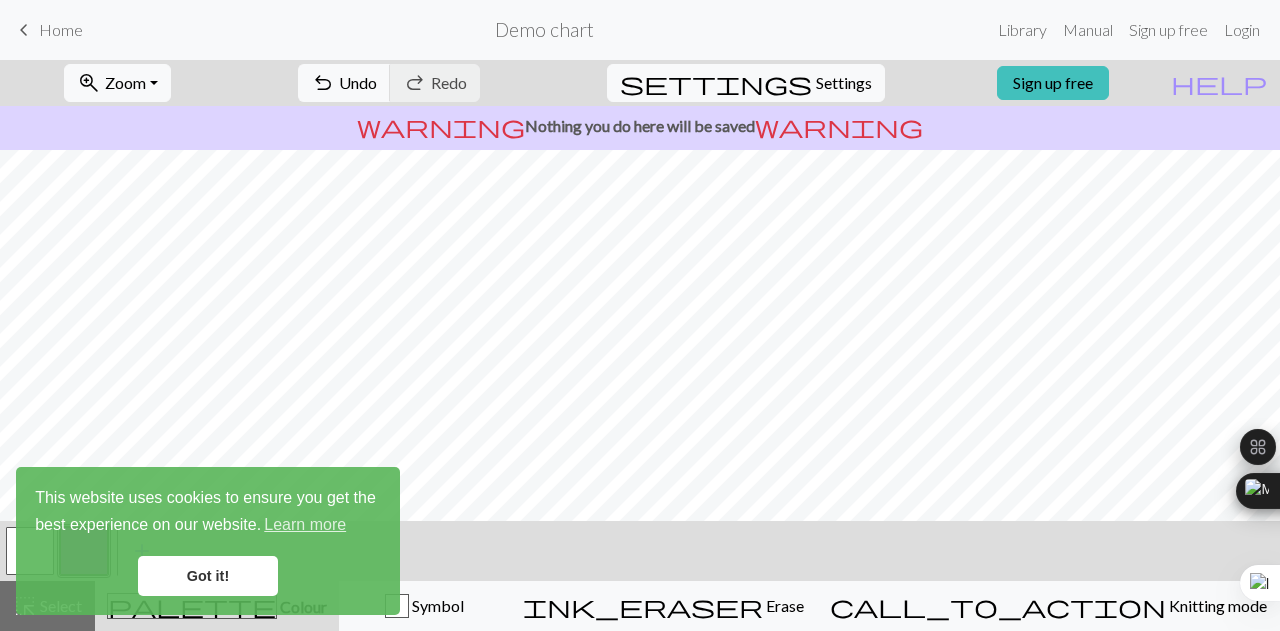 scroll, scrollTop: 1, scrollLeft: 0, axis: vertical 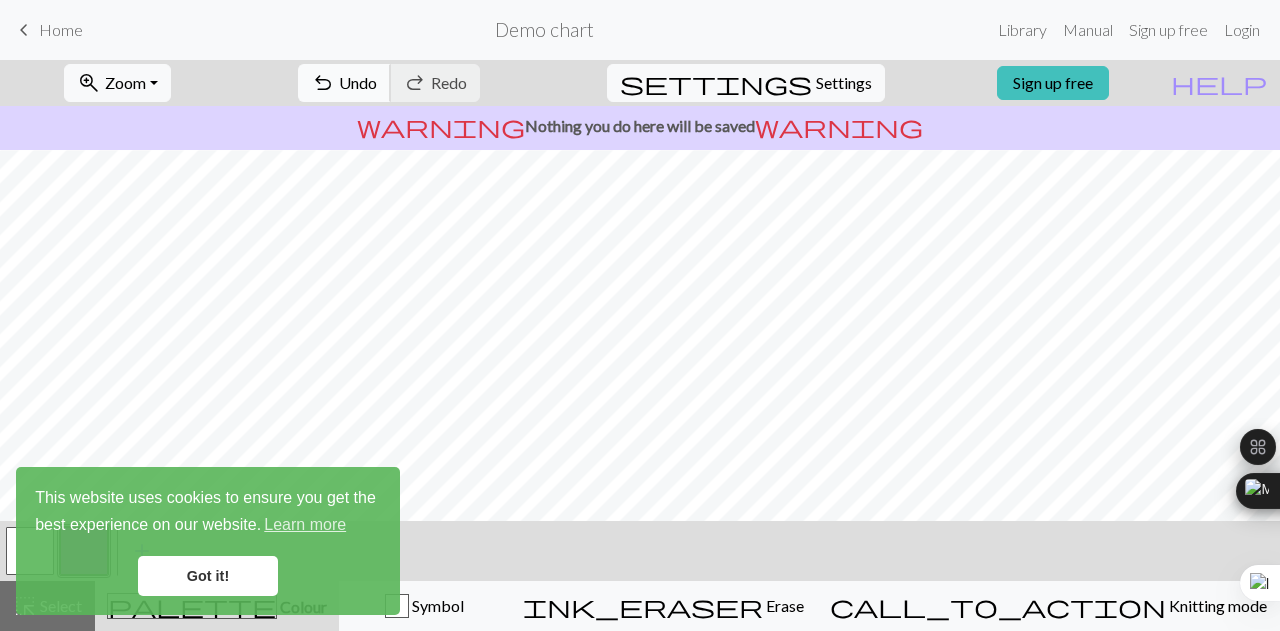 click on "undo" at bounding box center (323, 83) 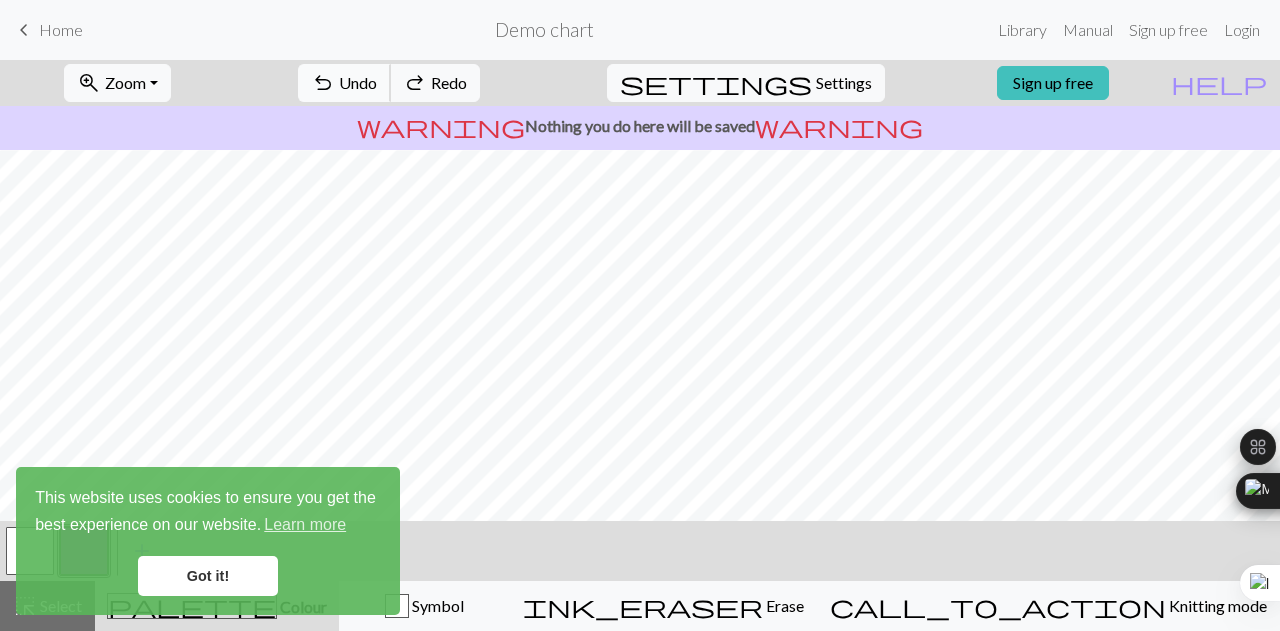 click on "undo" at bounding box center (323, 83) 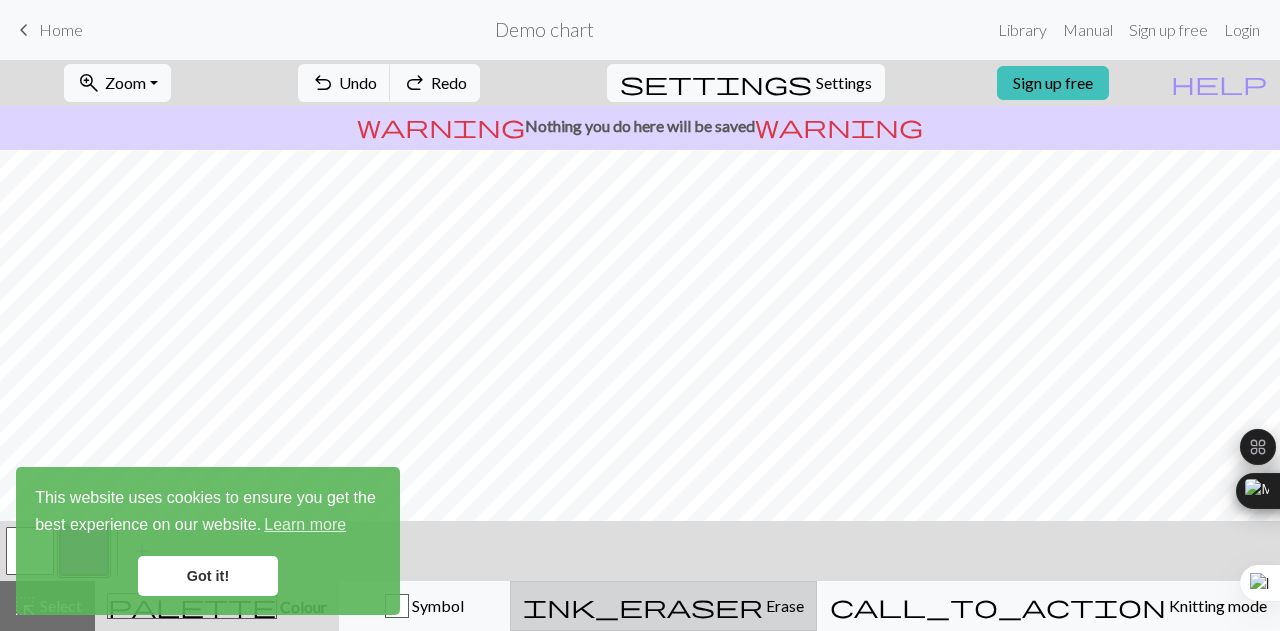 click on "ink_eraser   Erase   Erase" at bounding box center (663, 606) 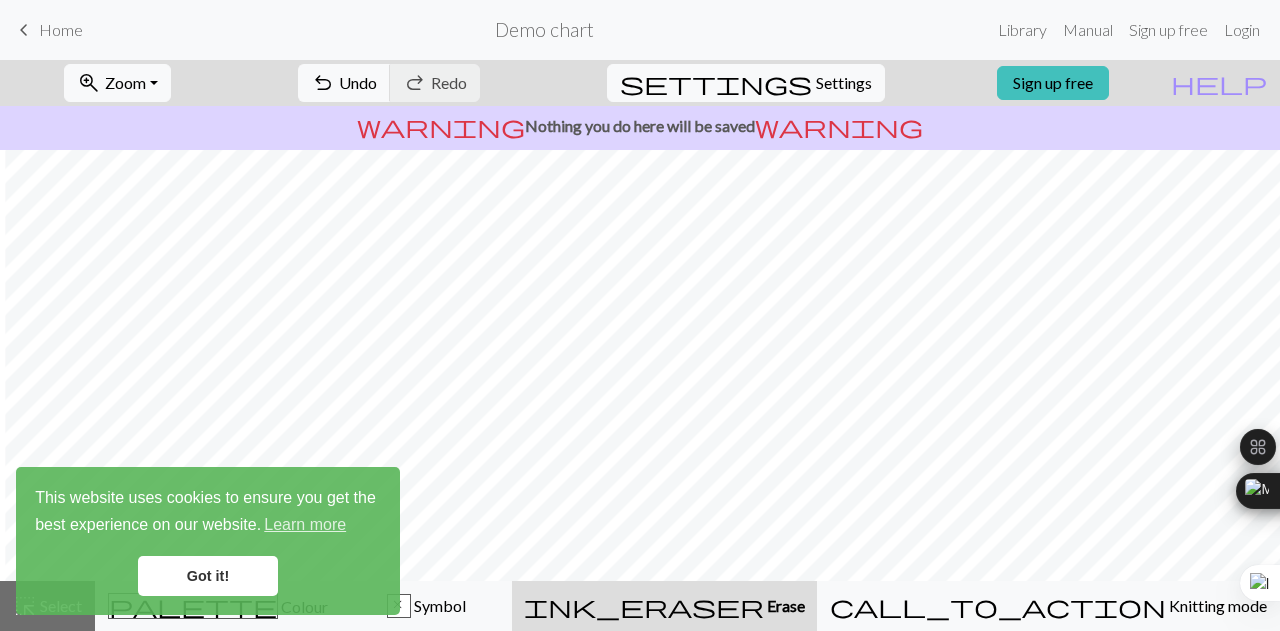 scroll, scrollTop: 0, scrollLeft: 15, axis: horizontal 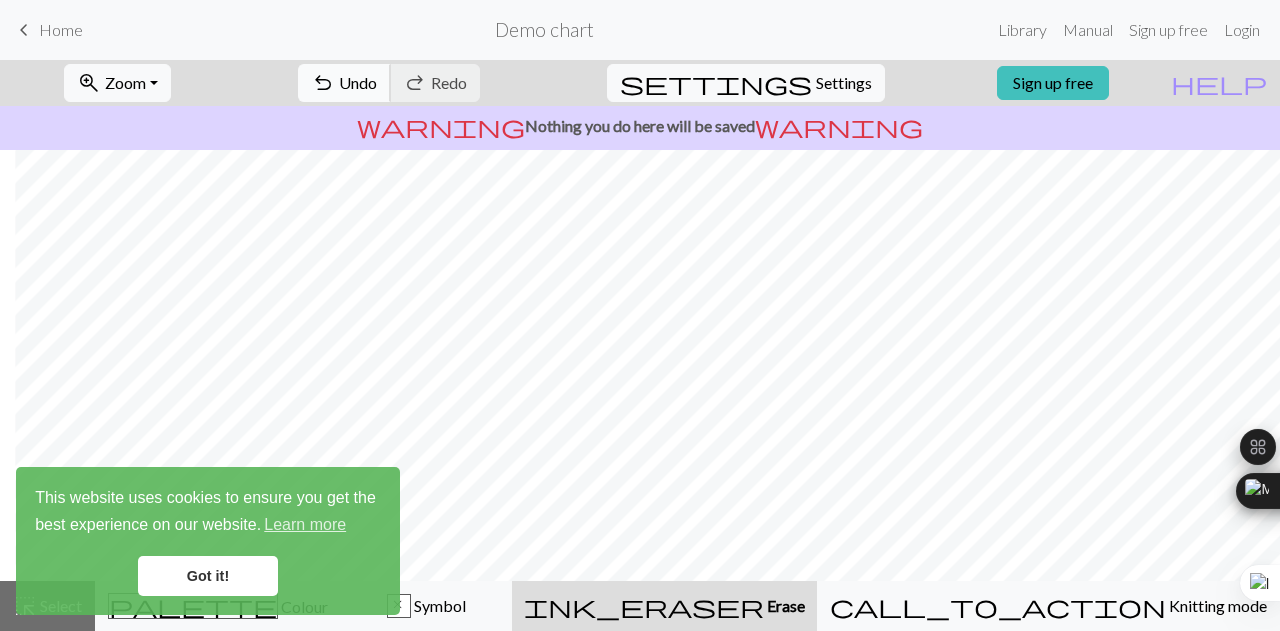click on "undo Undo Undo" at bounding box center (344, 83) 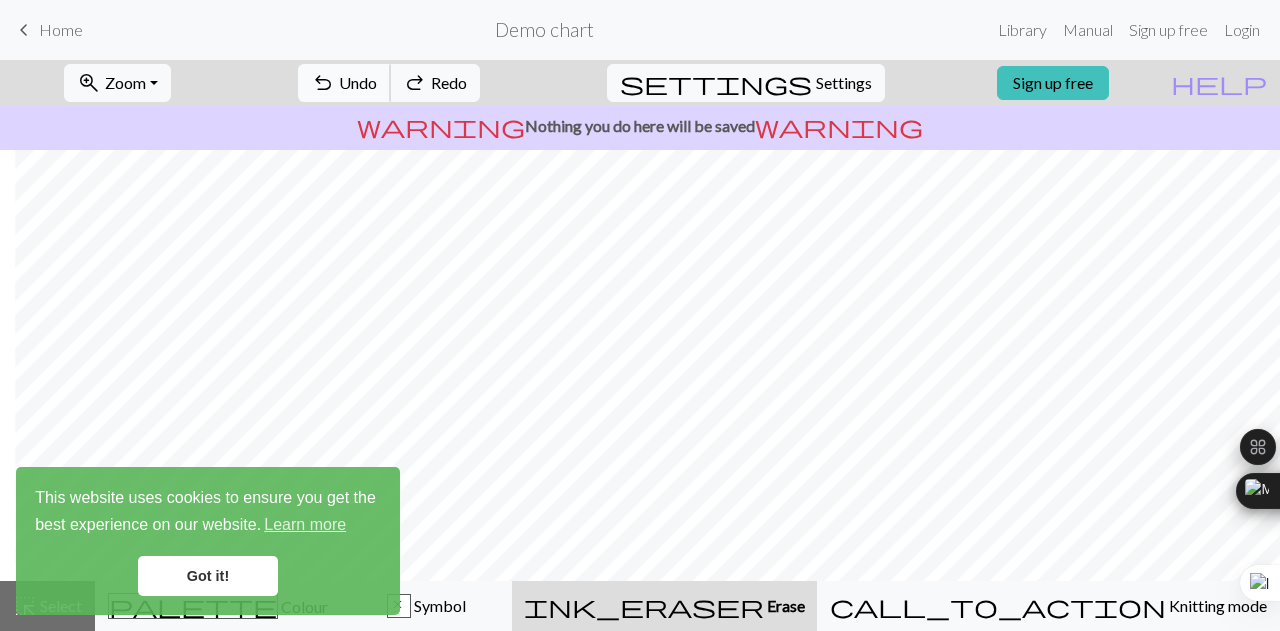 click on "undo Undo Undo" at bounding box center (344, 83) 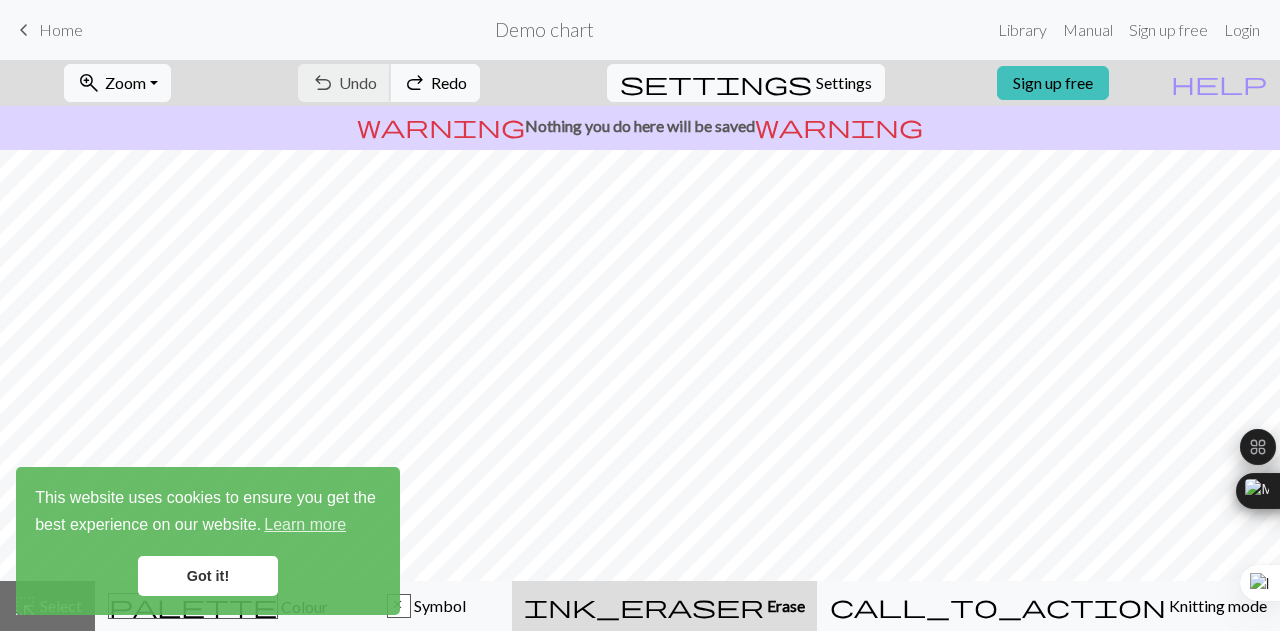 click on "undo Undo Undo redo Redo Redo" at bounding box center [389, 83] 